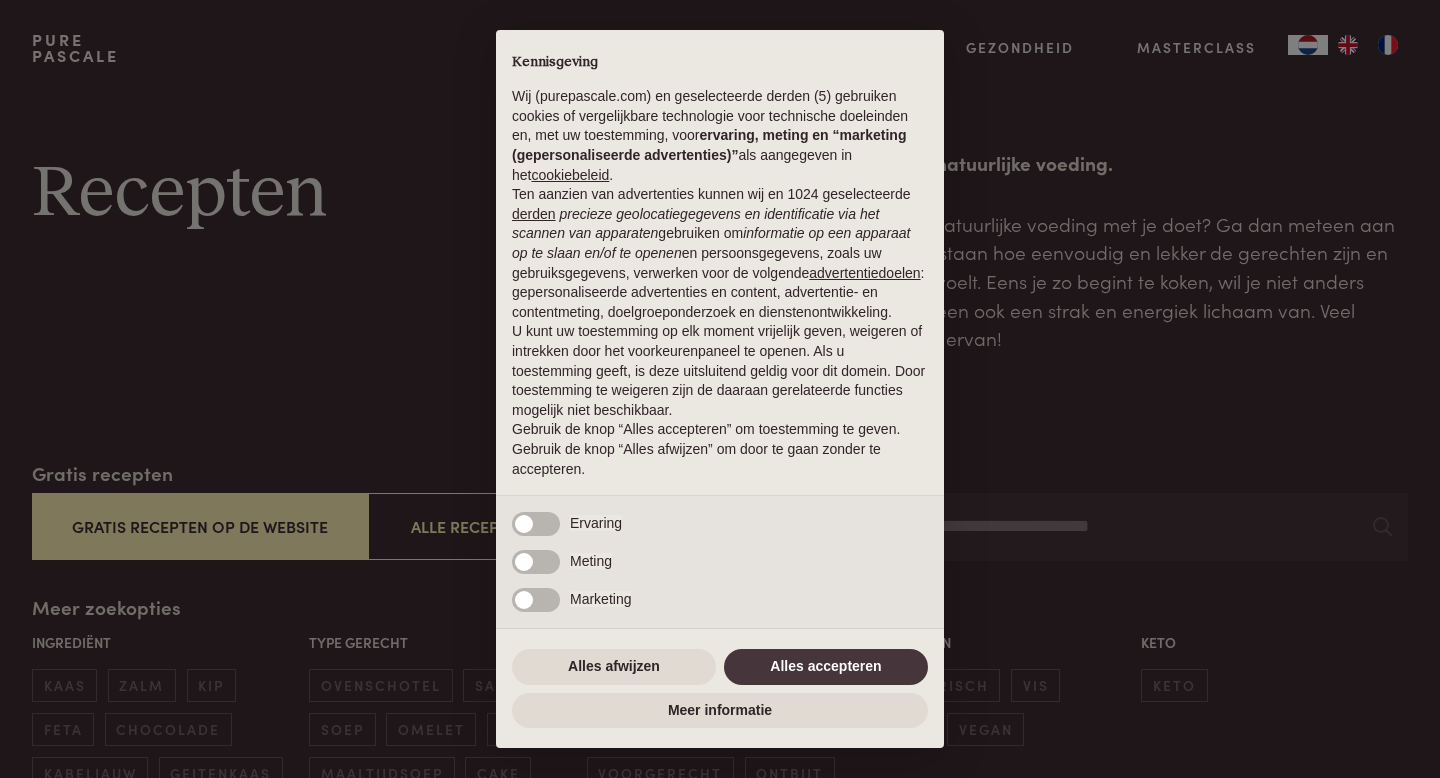 scroll, scrollTop: 0, scrollLeft: 0, axis: both 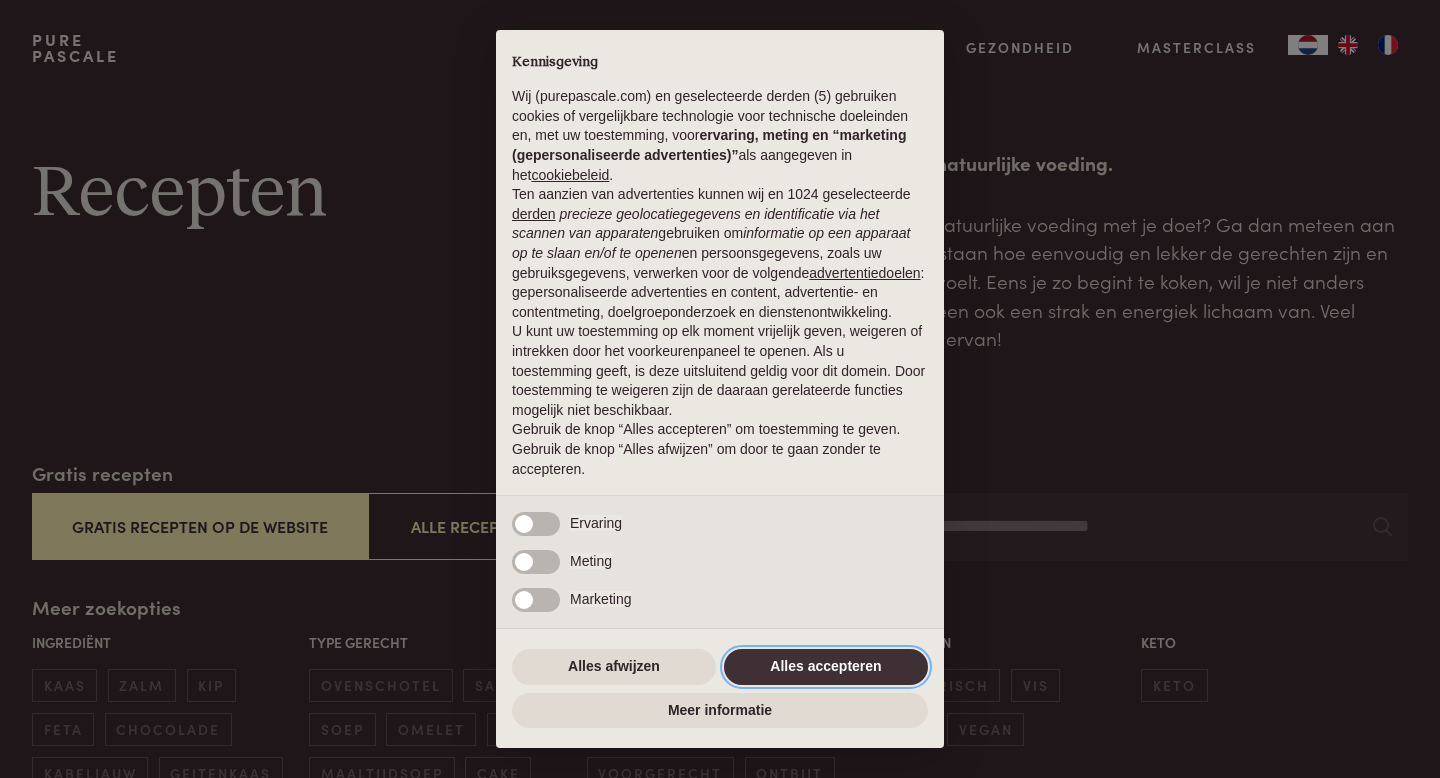 click on "Alles accepteren" at bounding box center (826, 667) 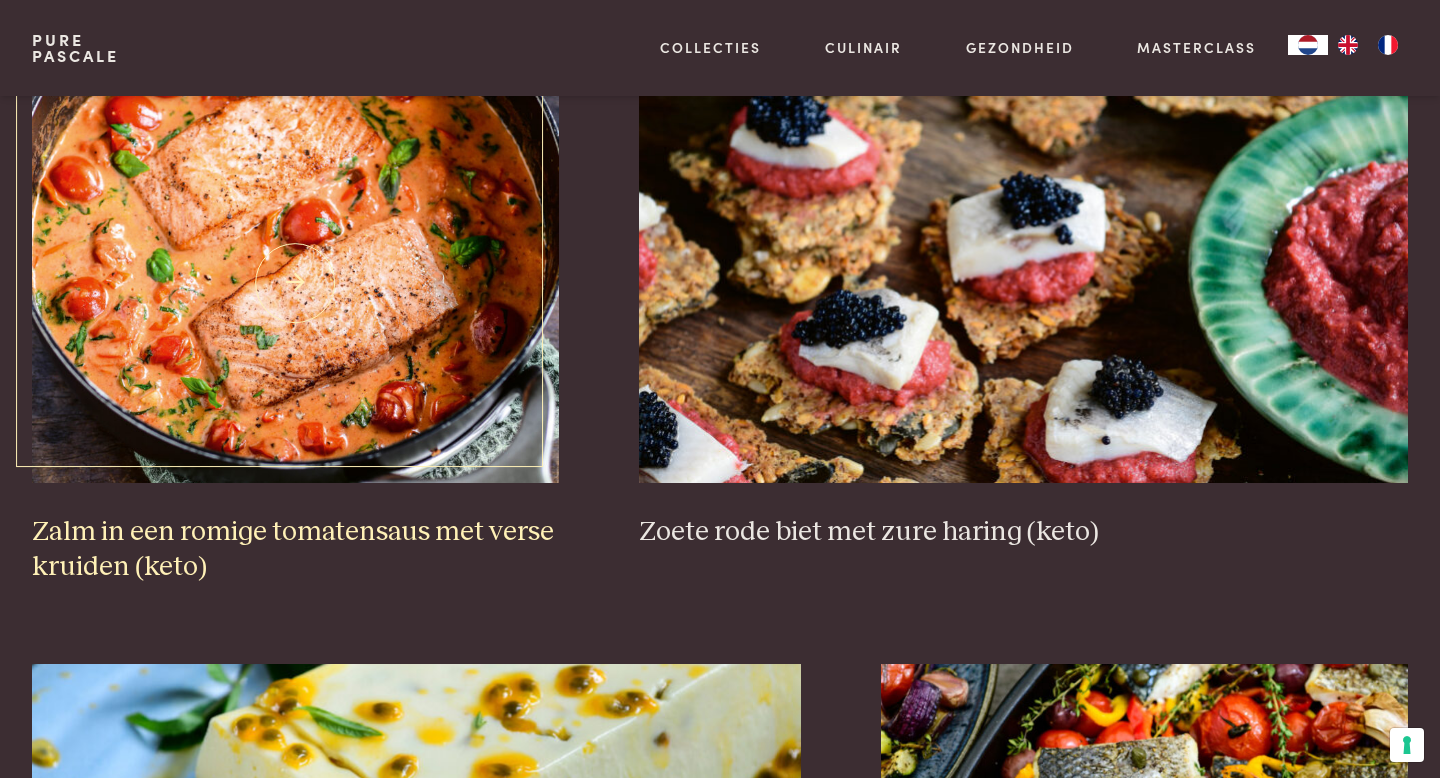 scroll, scrollTop: 3073, scrollLeft: 0, axis: vertical 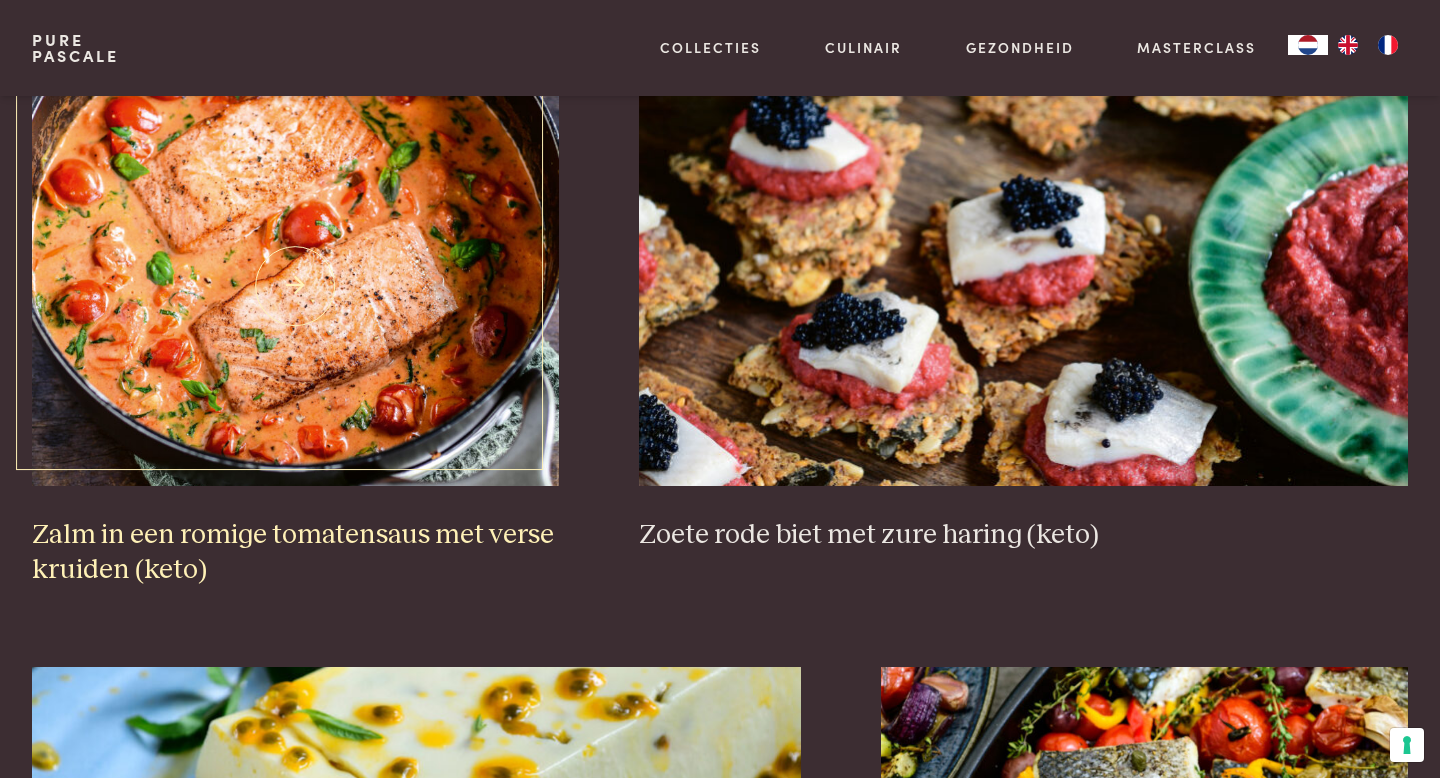 click at bounding box center (295, 286) 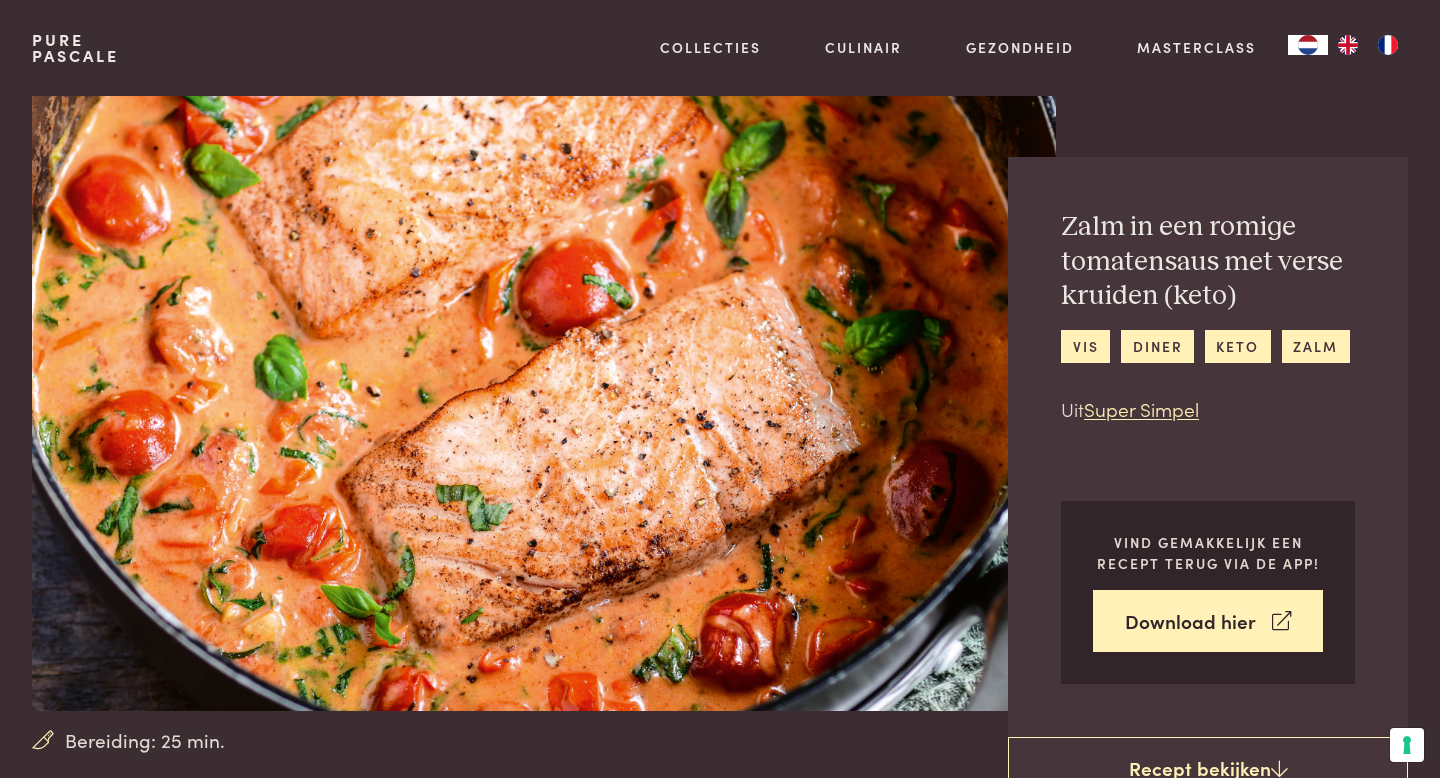 scroll, scrollTop: 0, scrollLeft: 0, axis: both 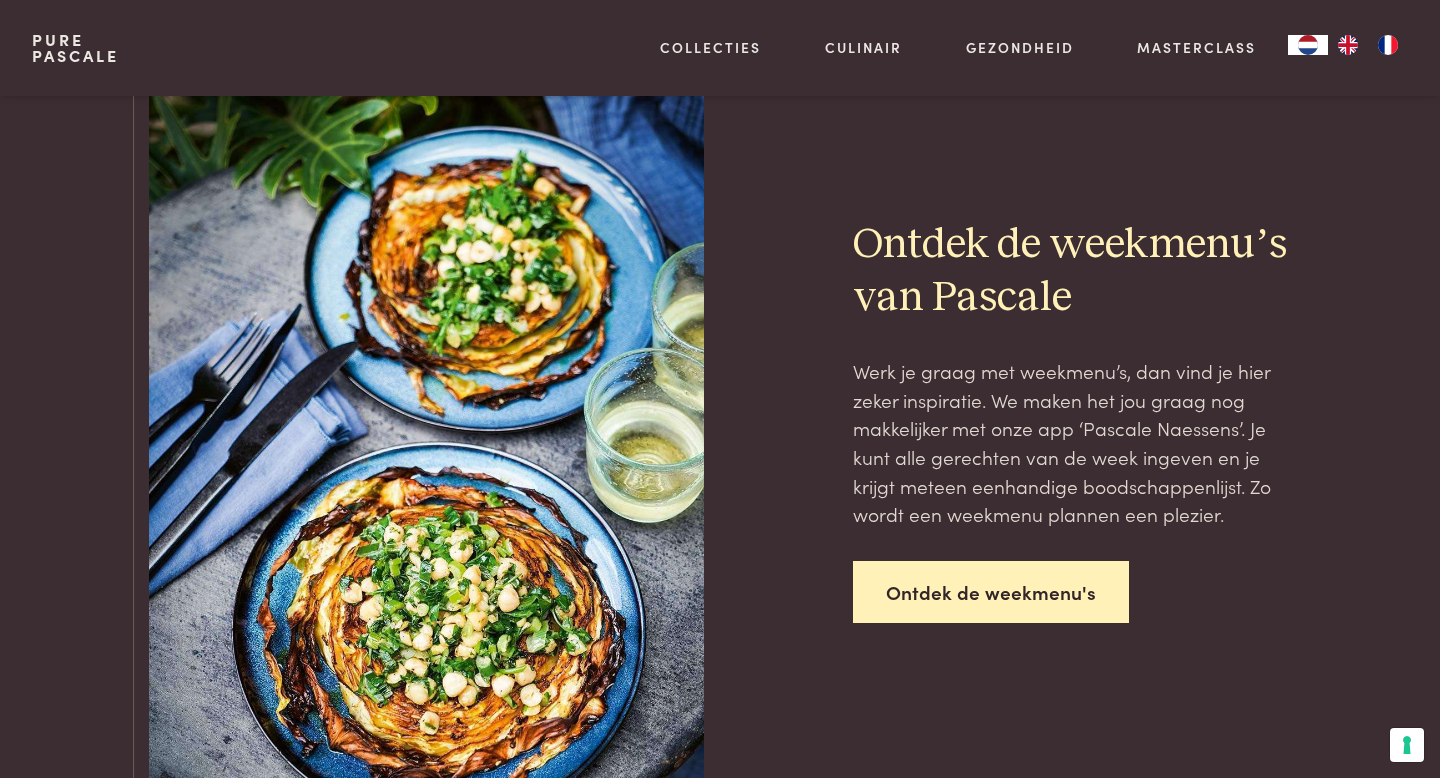 click on "Ontdek de weekmenu's" at bounding box center [991, 592] 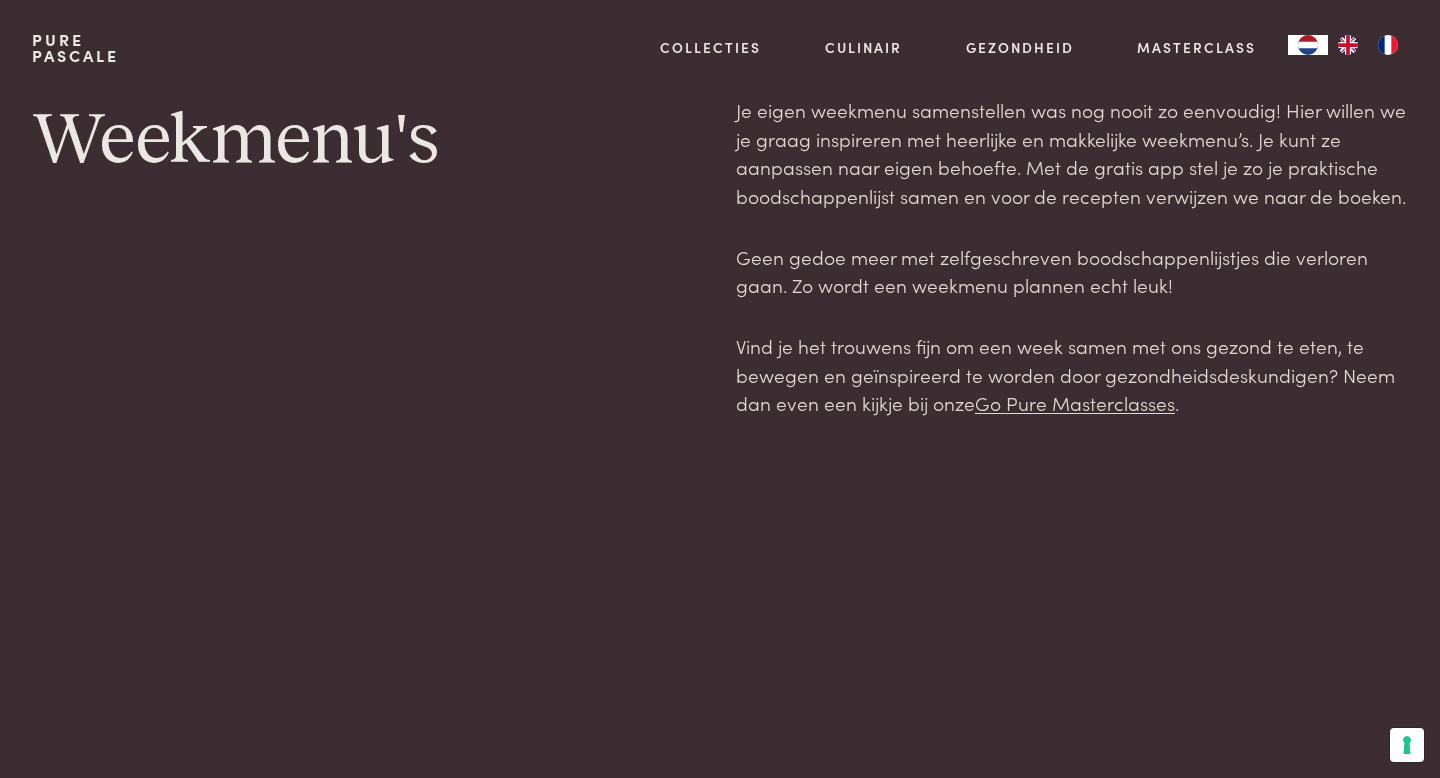 scroll, scrollTop: 0, scrollLeft: 0, axis: both 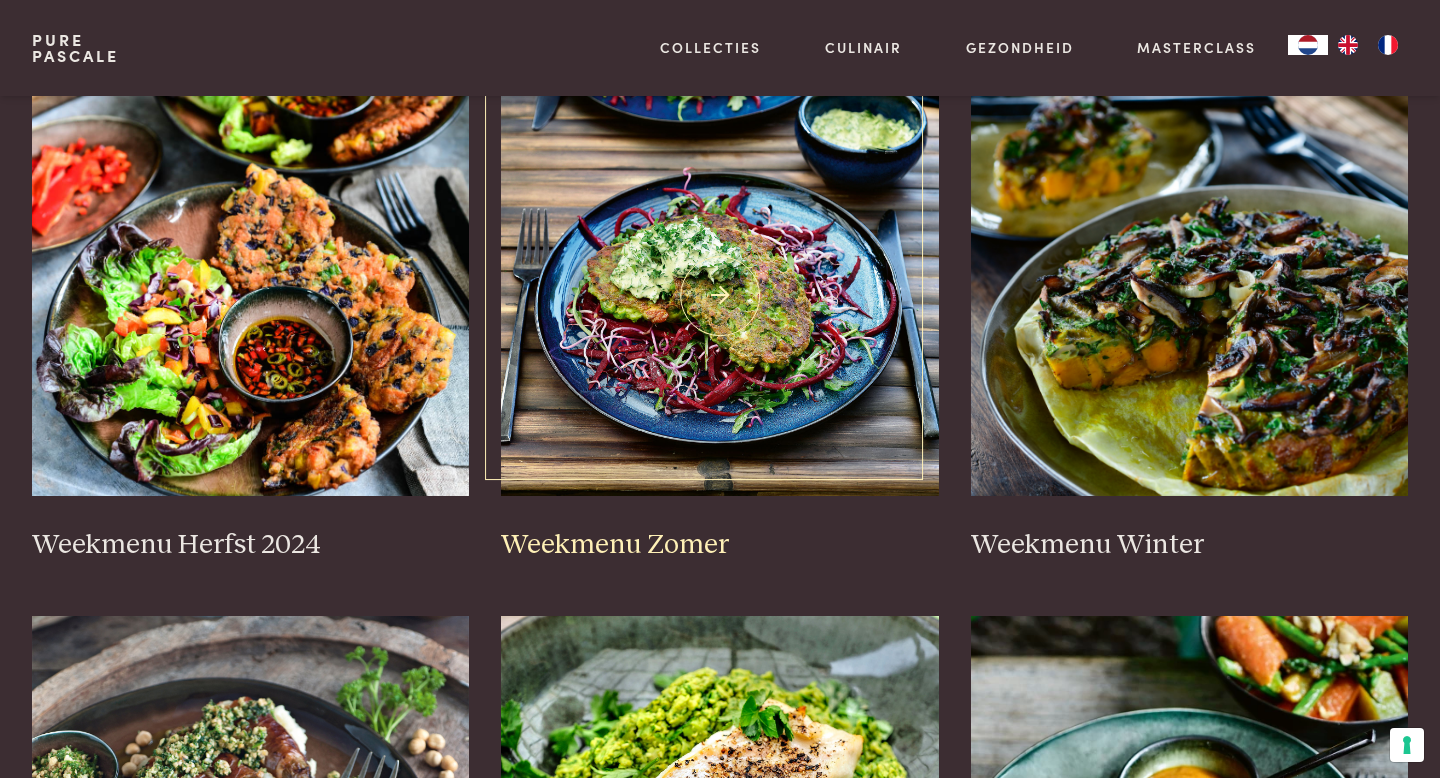 click on "Weekmenu Zomer" at bounding box center [720, 545] 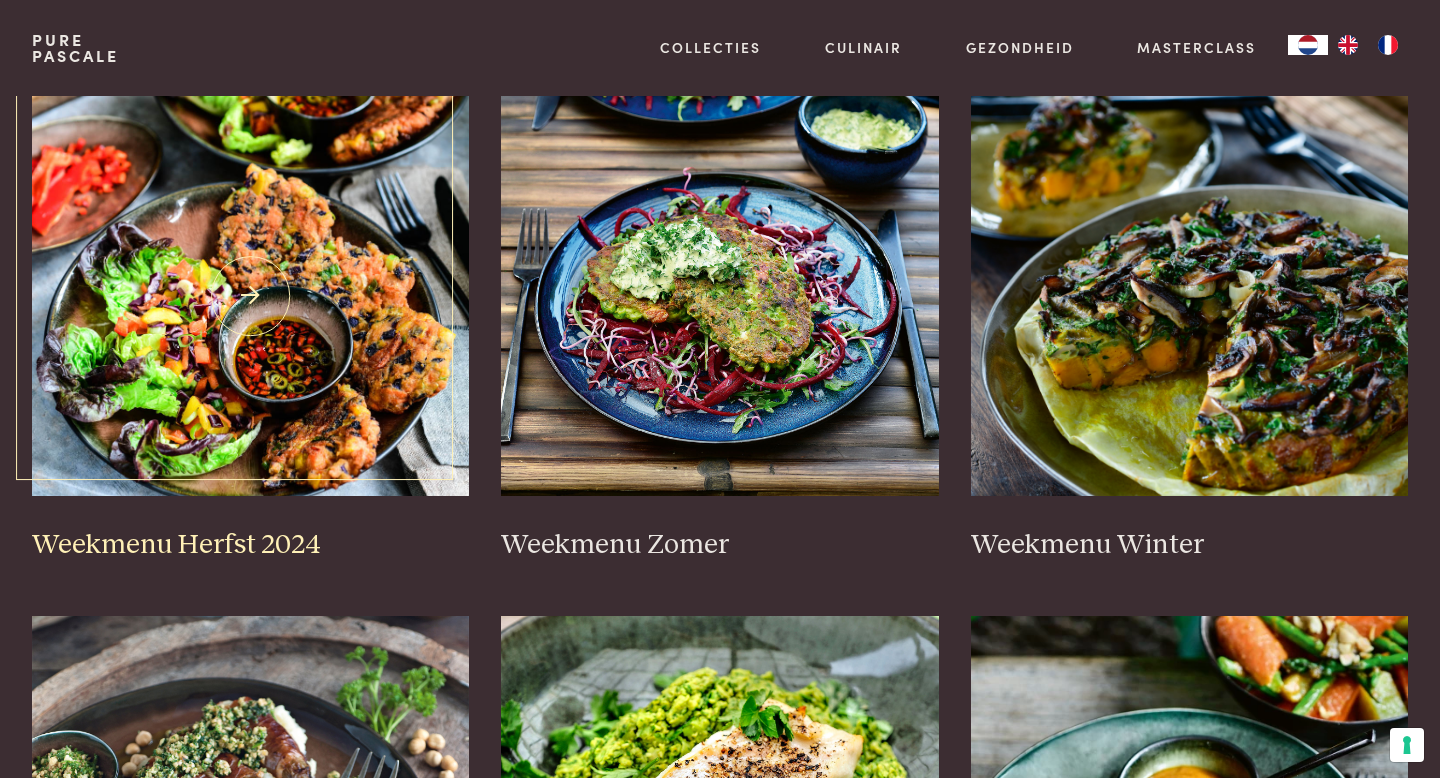 scroll, scrollTop: 0, scrollLeft: 0, axis: both 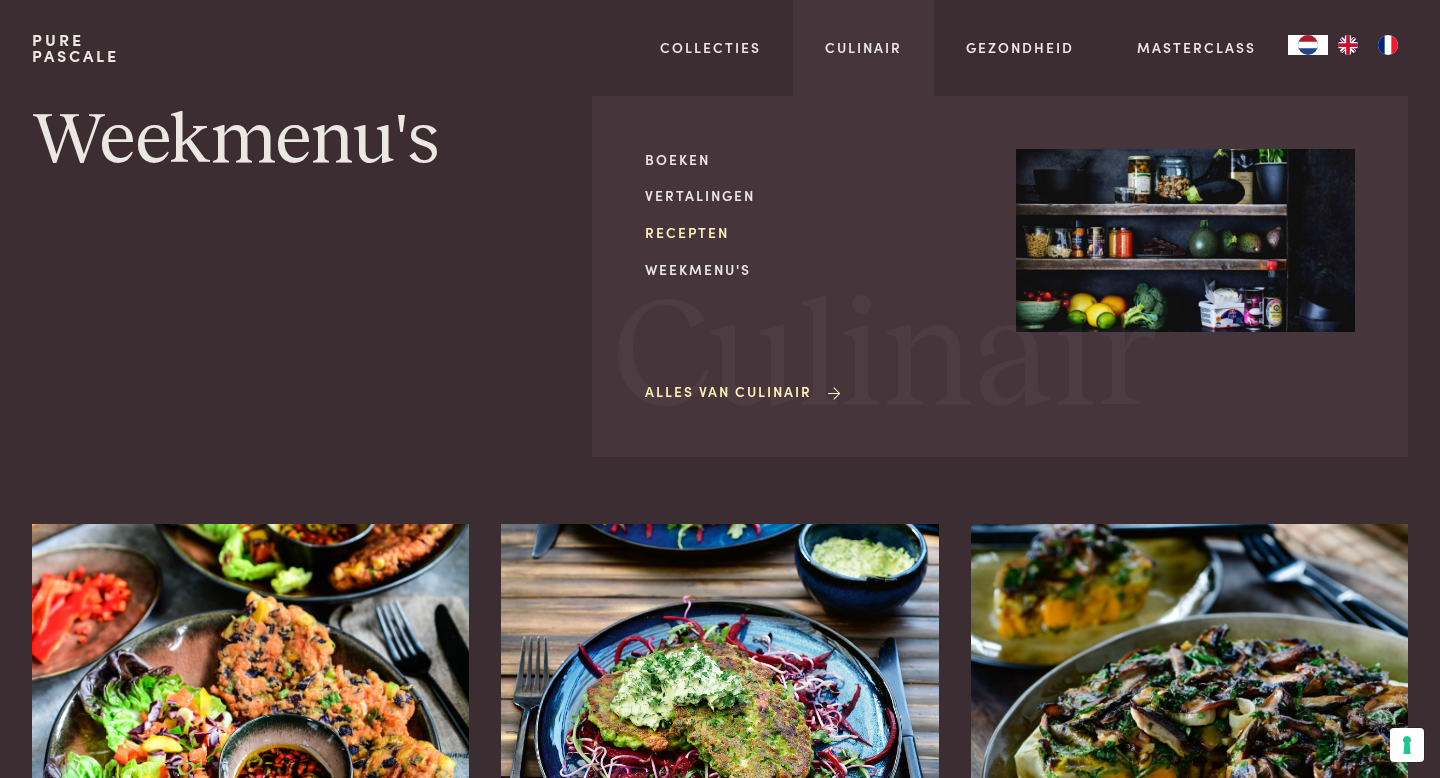 click on "Recepten" at bounding box center [814, 232] 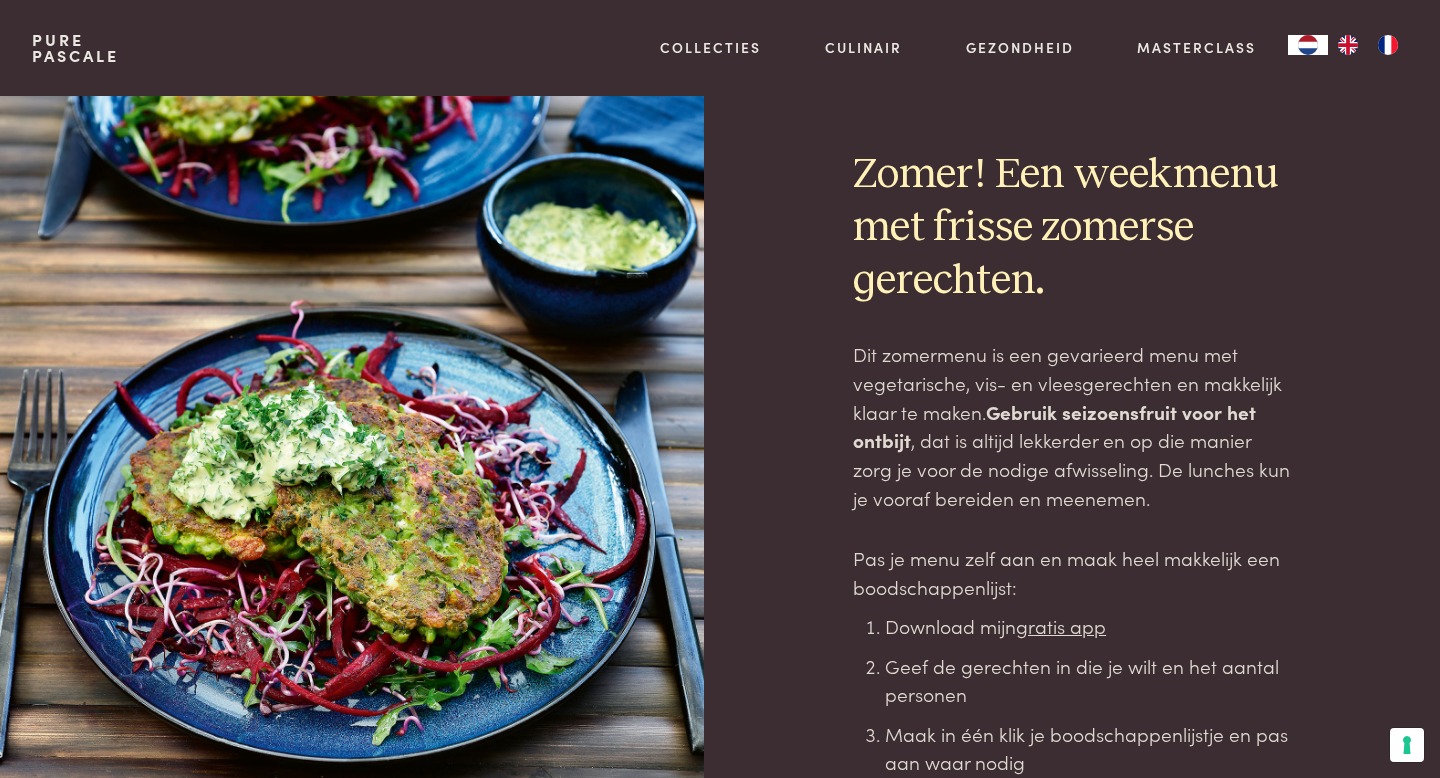 scroll, scrollTop: 0, scrollLeft: 0, axis: both 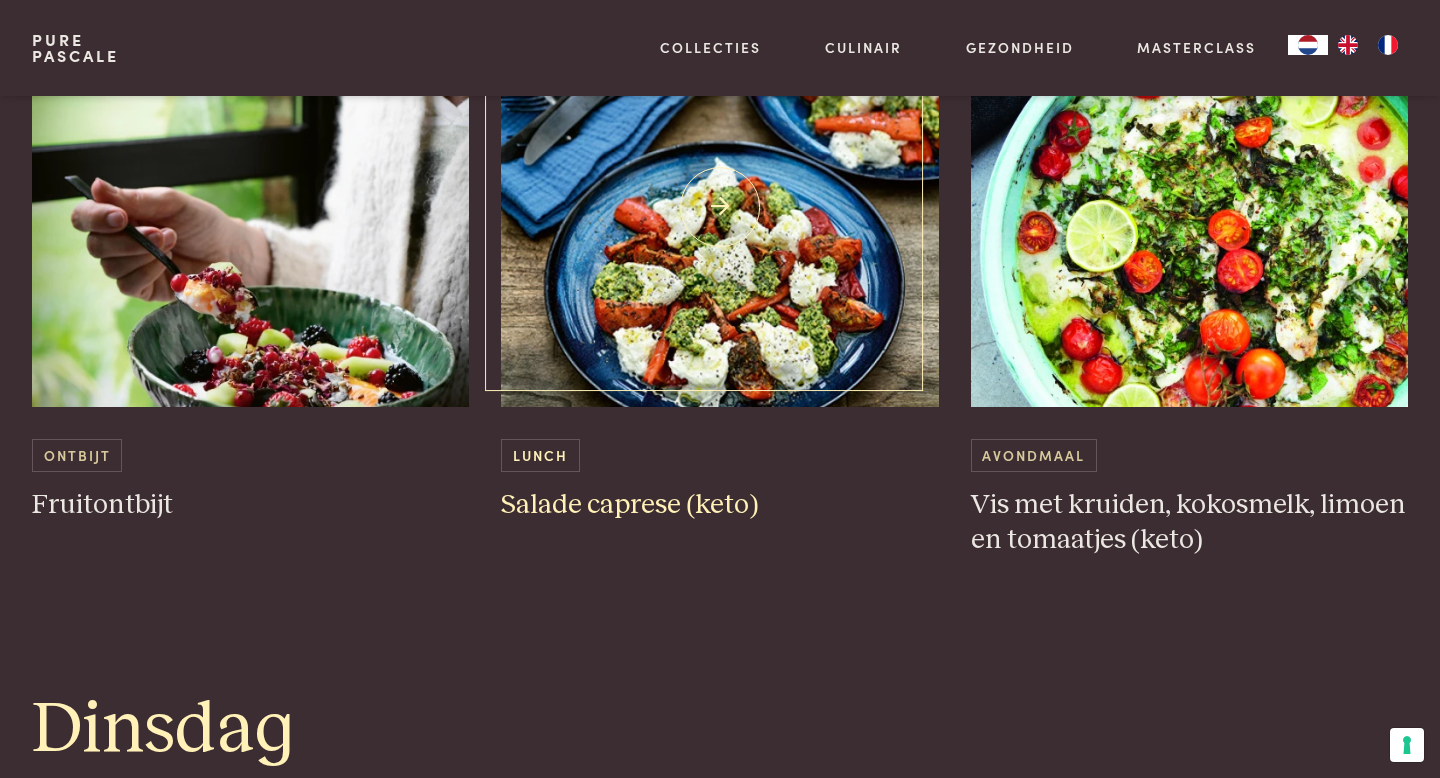 click on "Salade caprese (keto)" at bounding box center [720, 505] 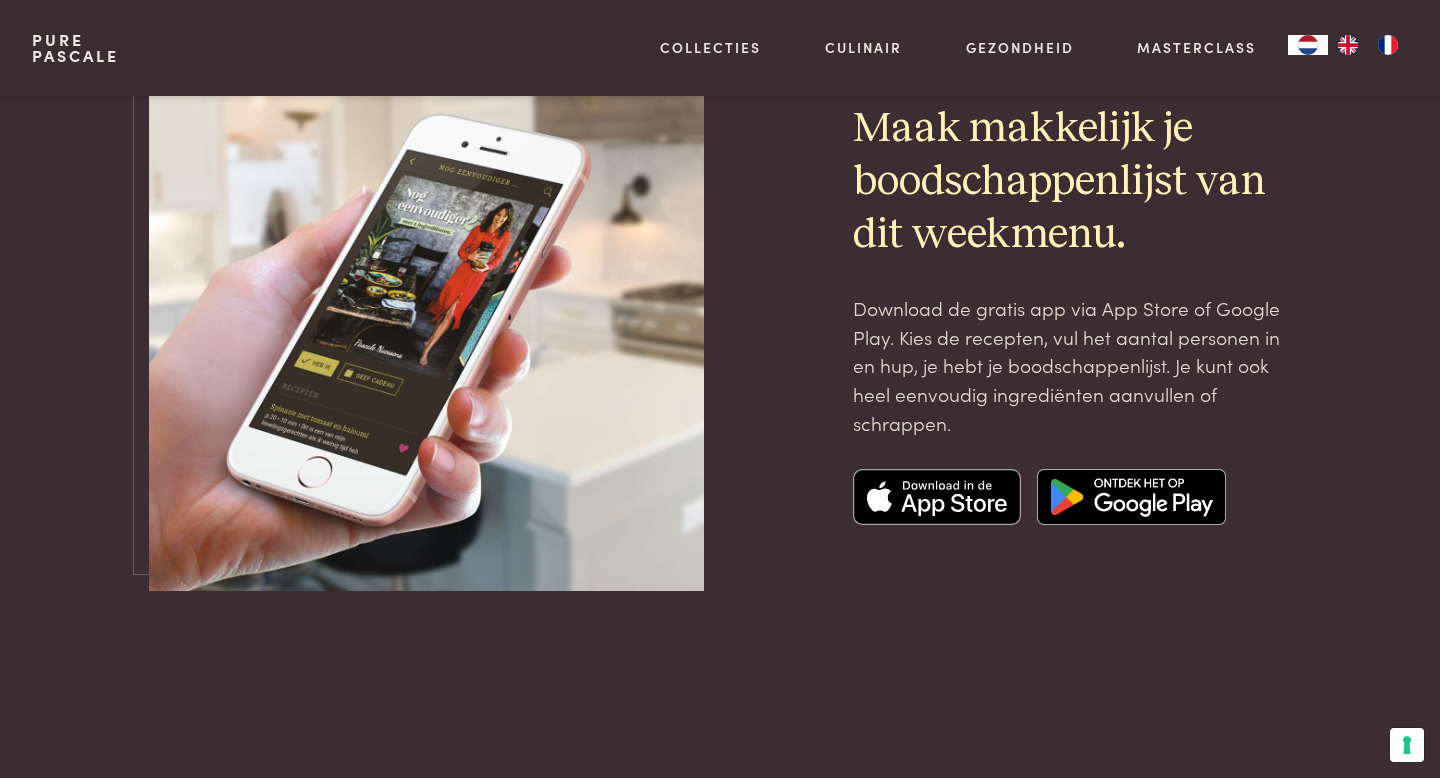 scroll, scrollTop: 6726, scrollLeft: 0, axis: vertical 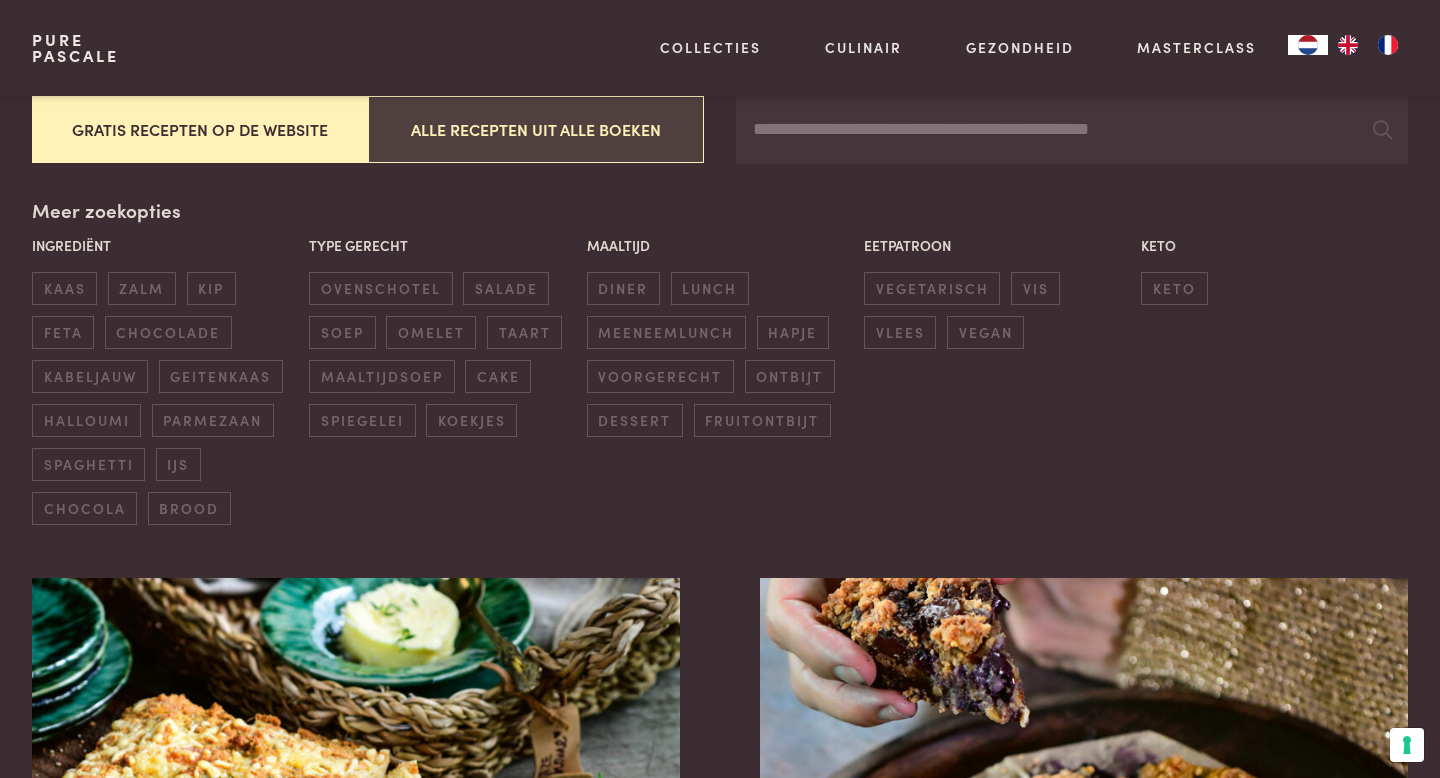 click on "Alle recepten uit alle boeken" at bounding box center [536, 129] 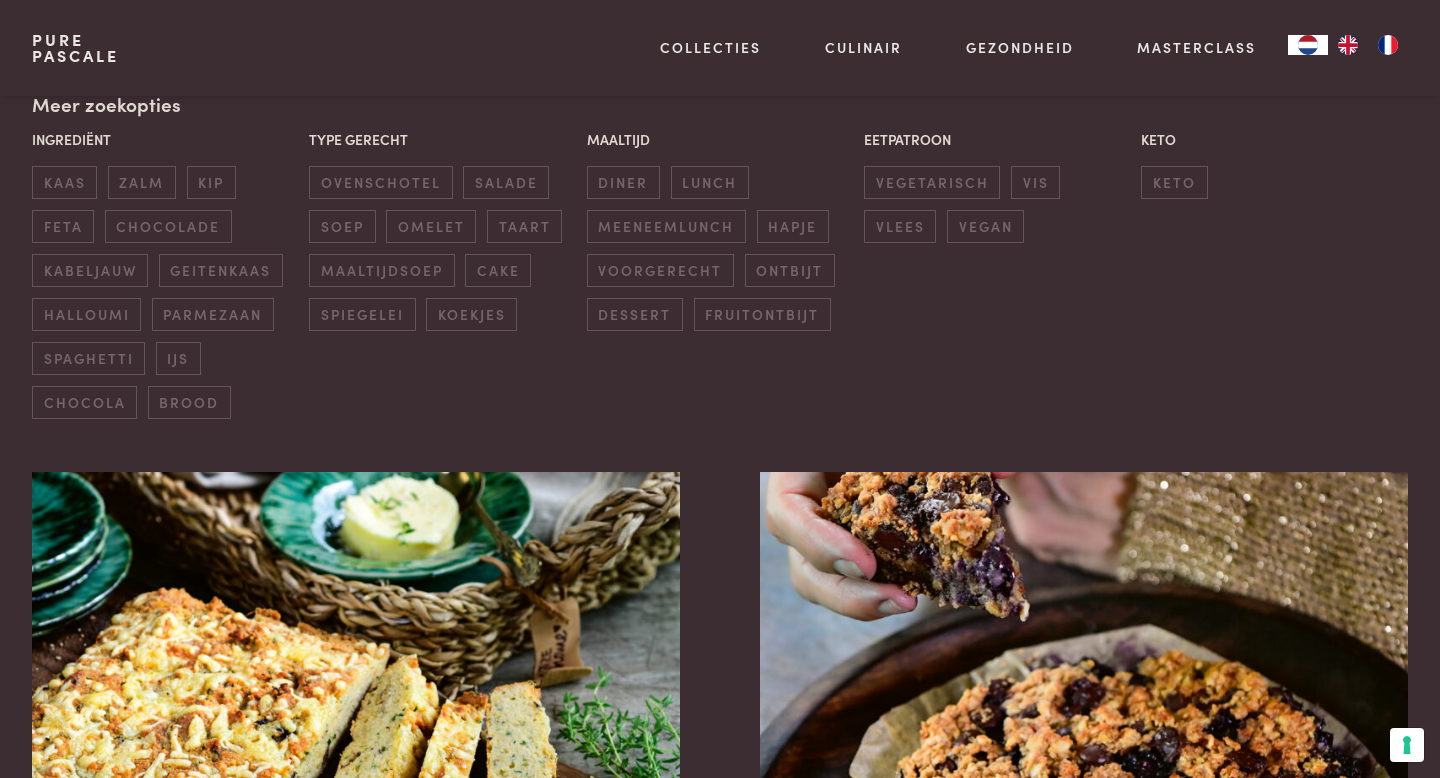 scroll, scrollTop: 487, scrollLeft: 0, axis: vertical 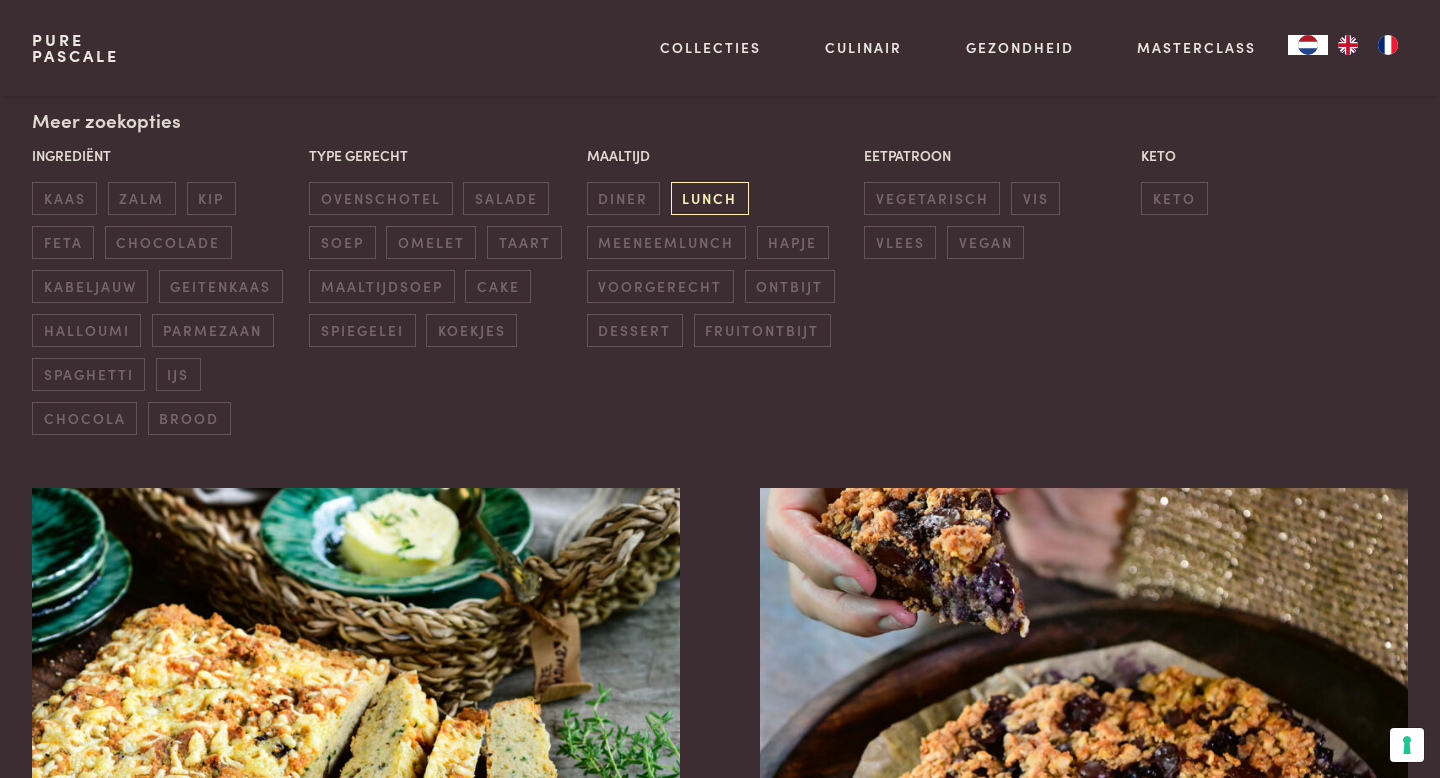 click on "lunch" at bounding box center (710, 198) 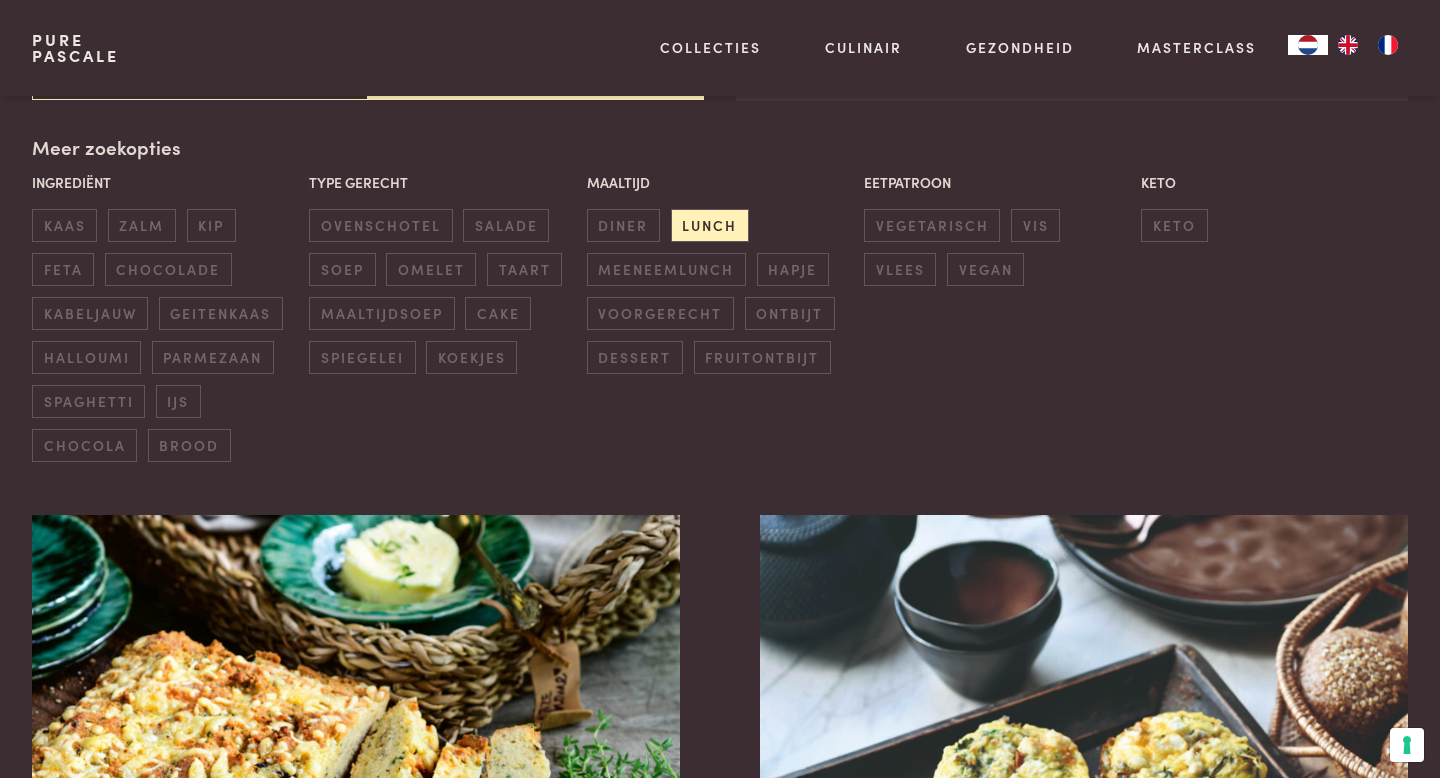 scroll, scrollTop: 459, scrollLeft: 0, axis: vertical 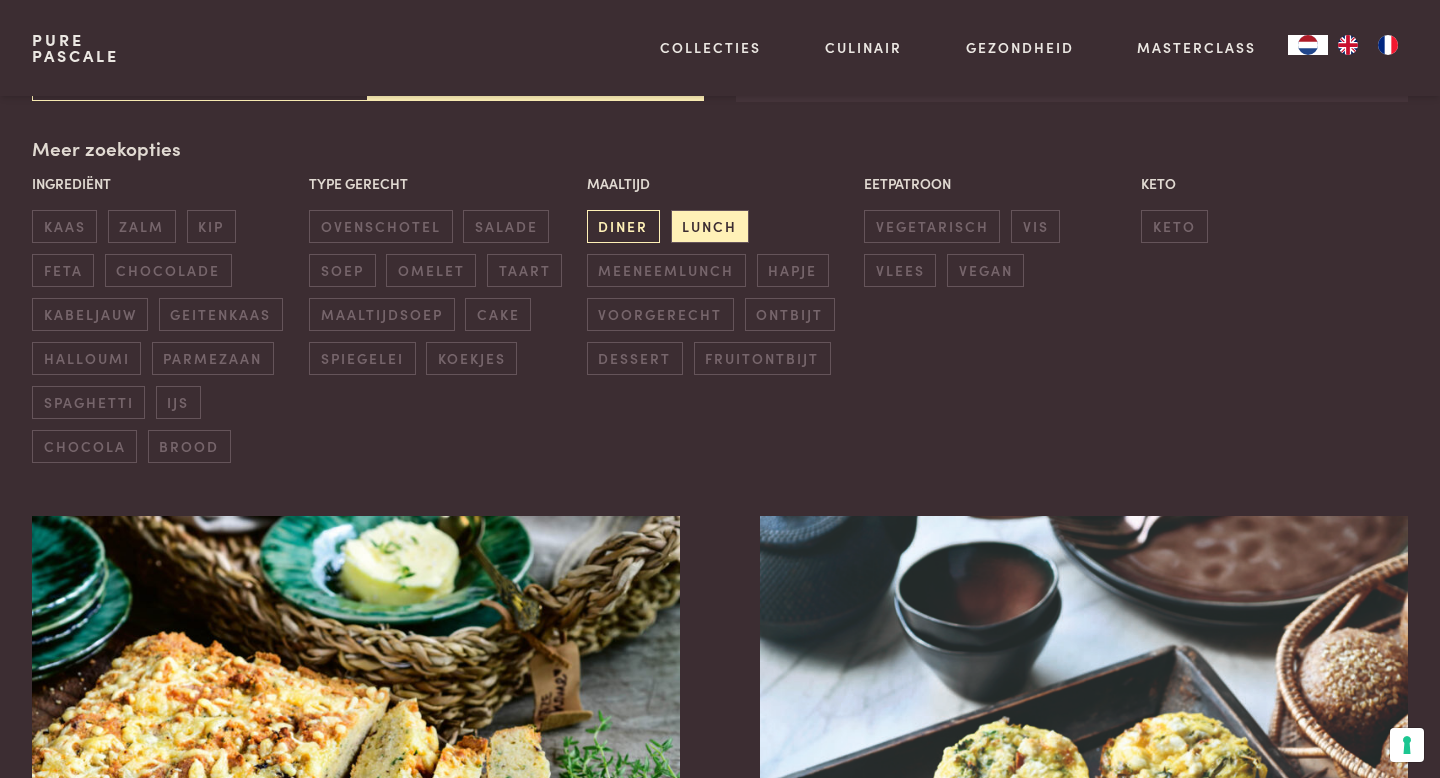 click on "diner" at bounding box center (623, 226) 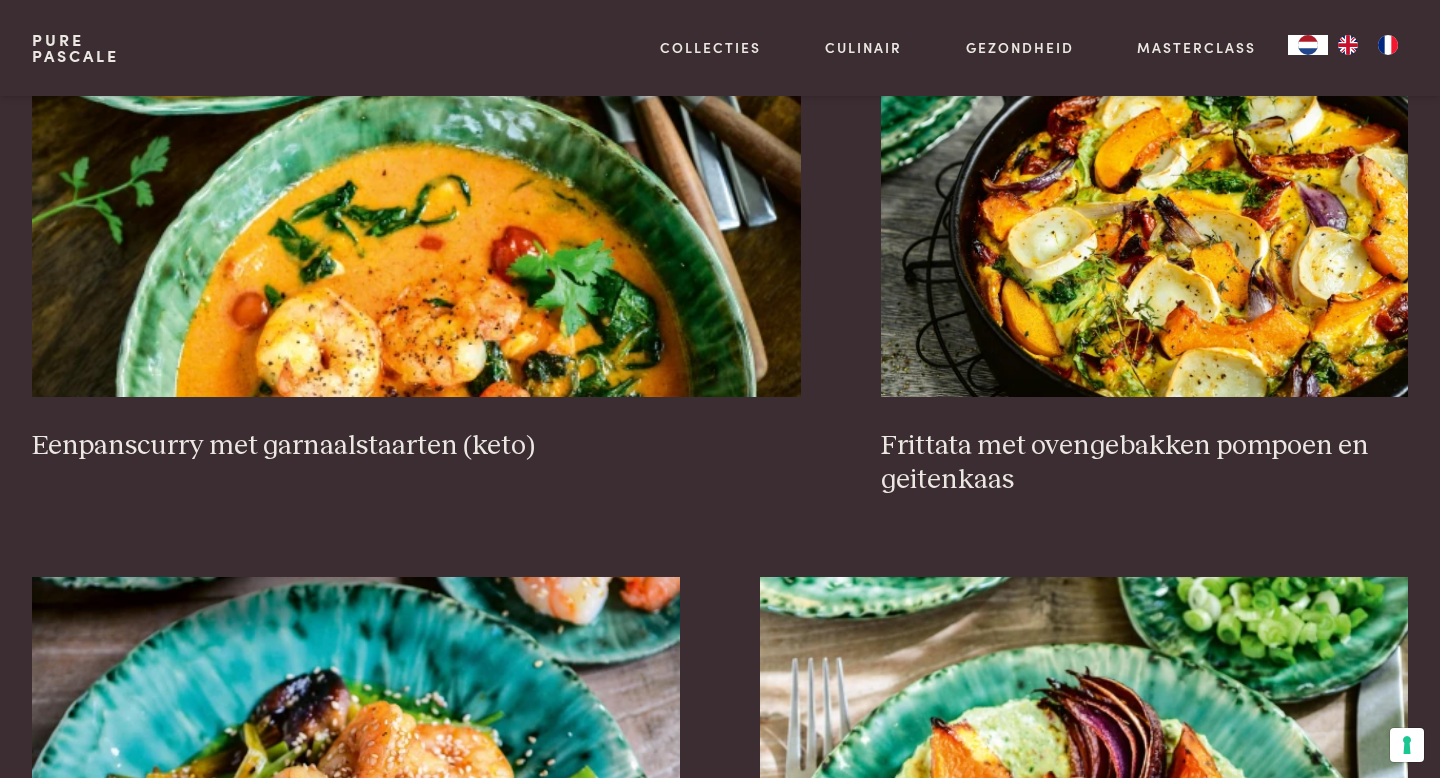 scroll, scrollTop: 2066, scrollLeft: 0, axis: vertical 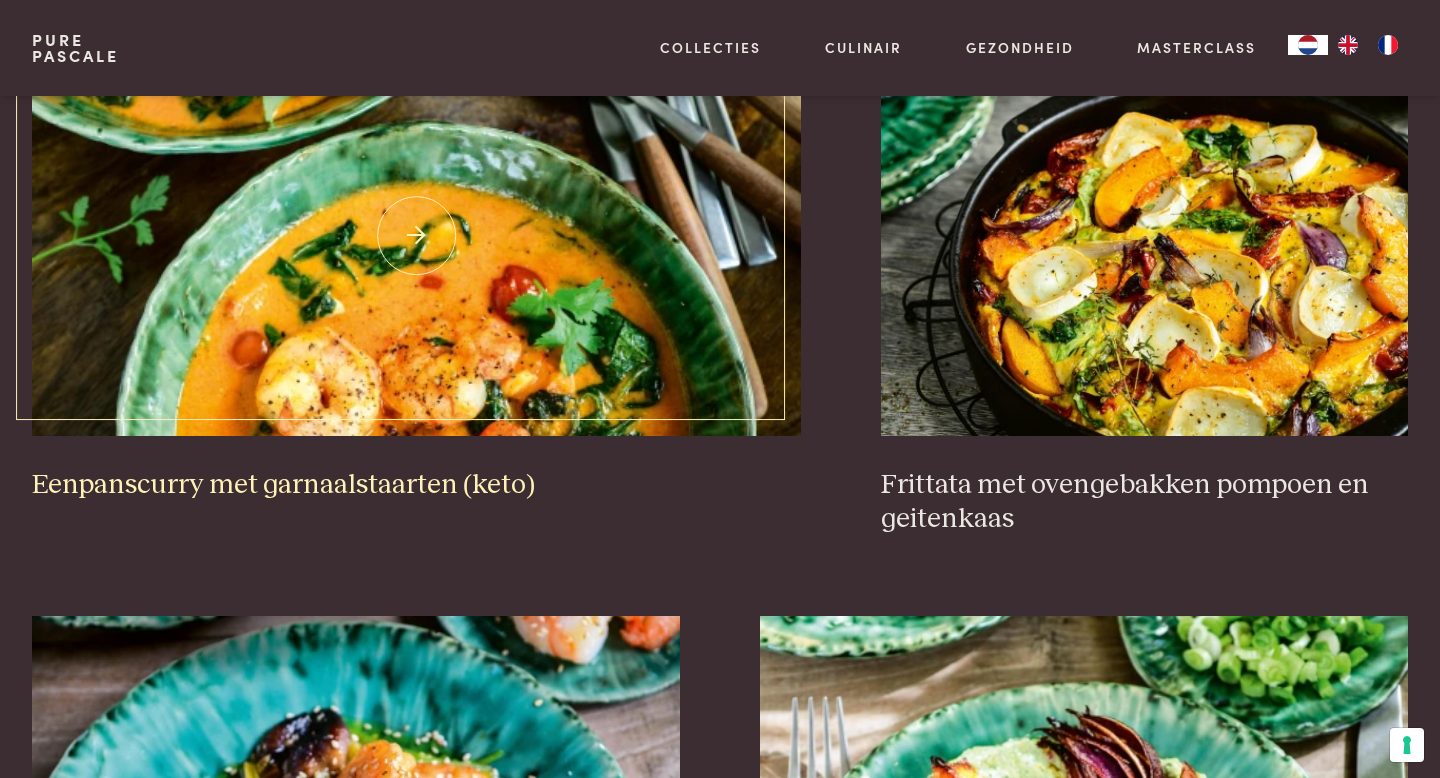 click on "Eenpanscurry met garnaalstaarten (keto)" at bounding box center [417, 485] 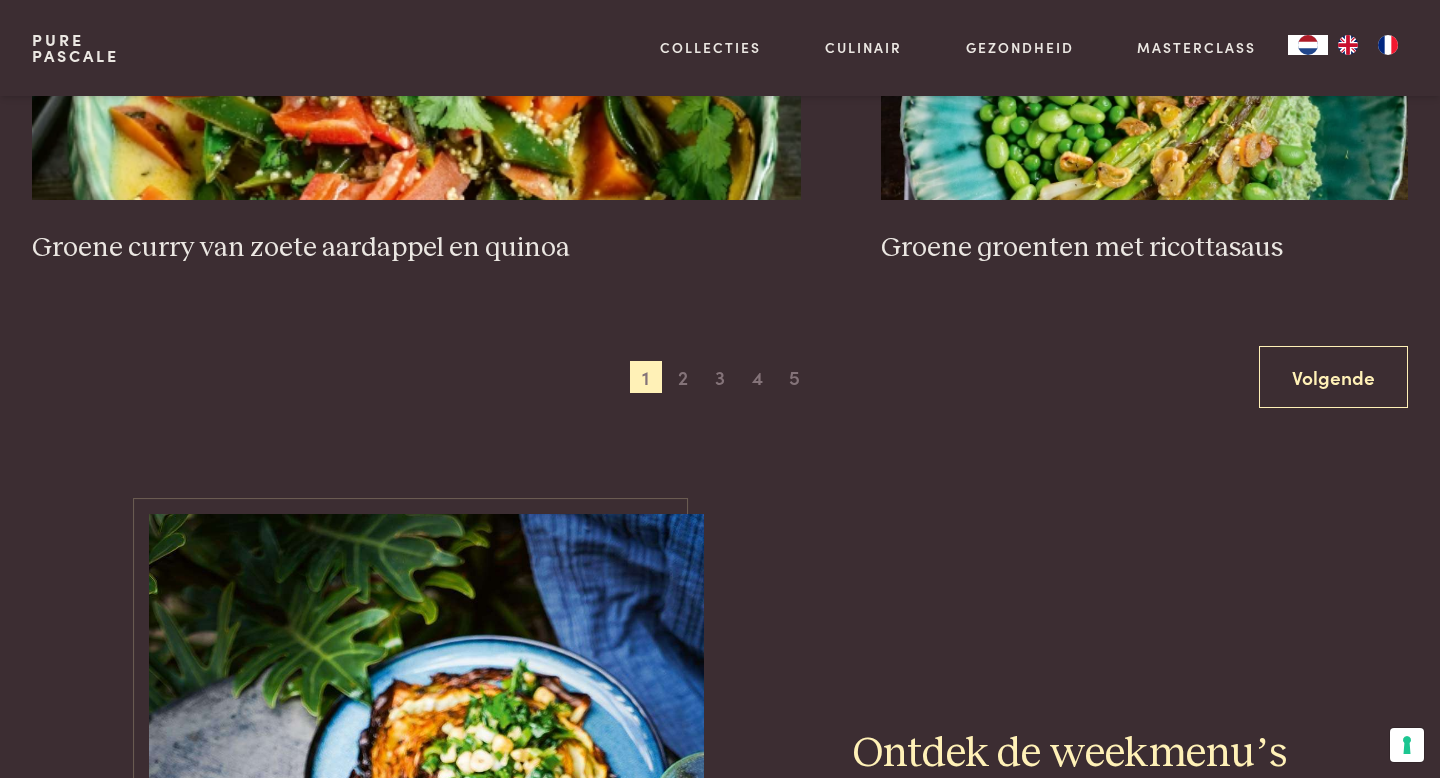scroll, scrollTop: 3979, scrollLeft: 0, axis: vertical 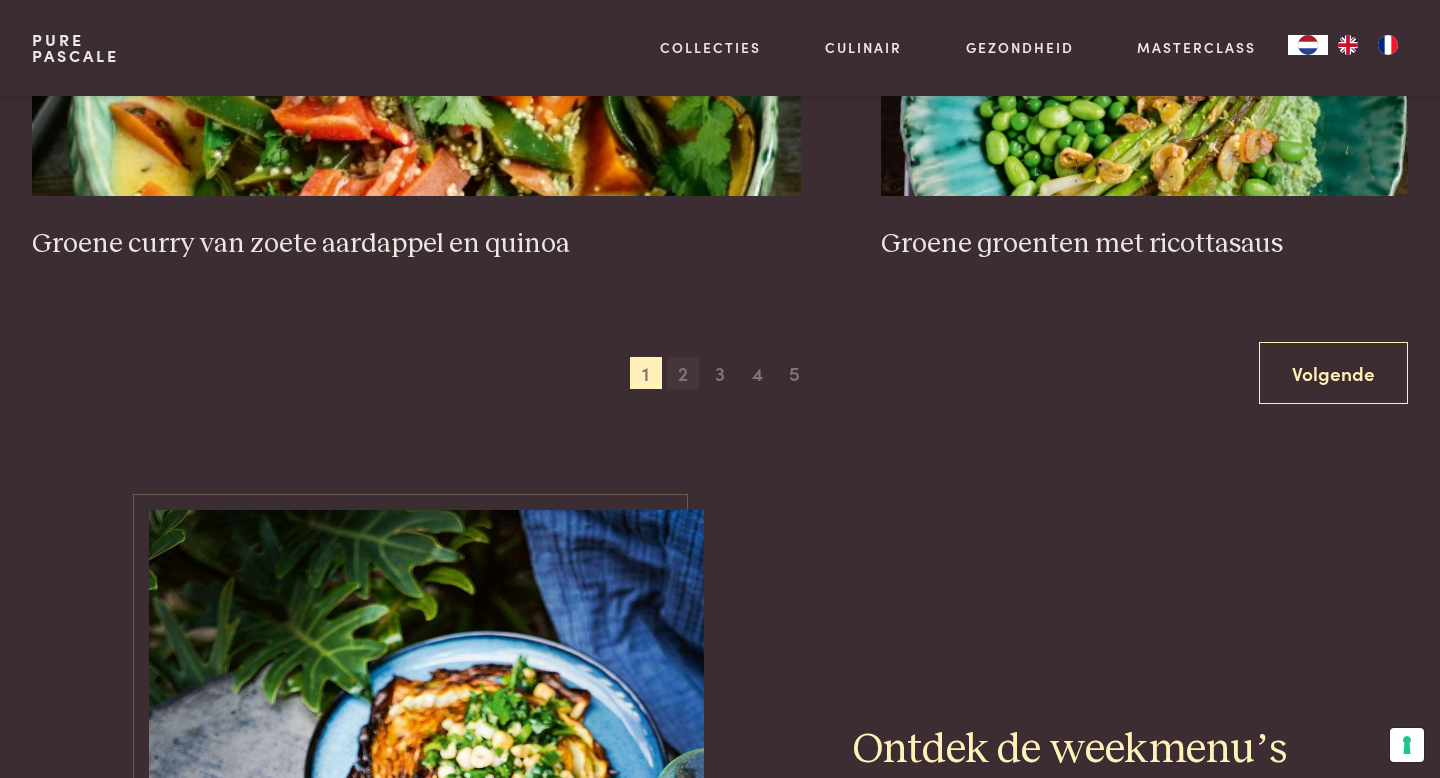 click on "2" at bounding box center [683, 373] 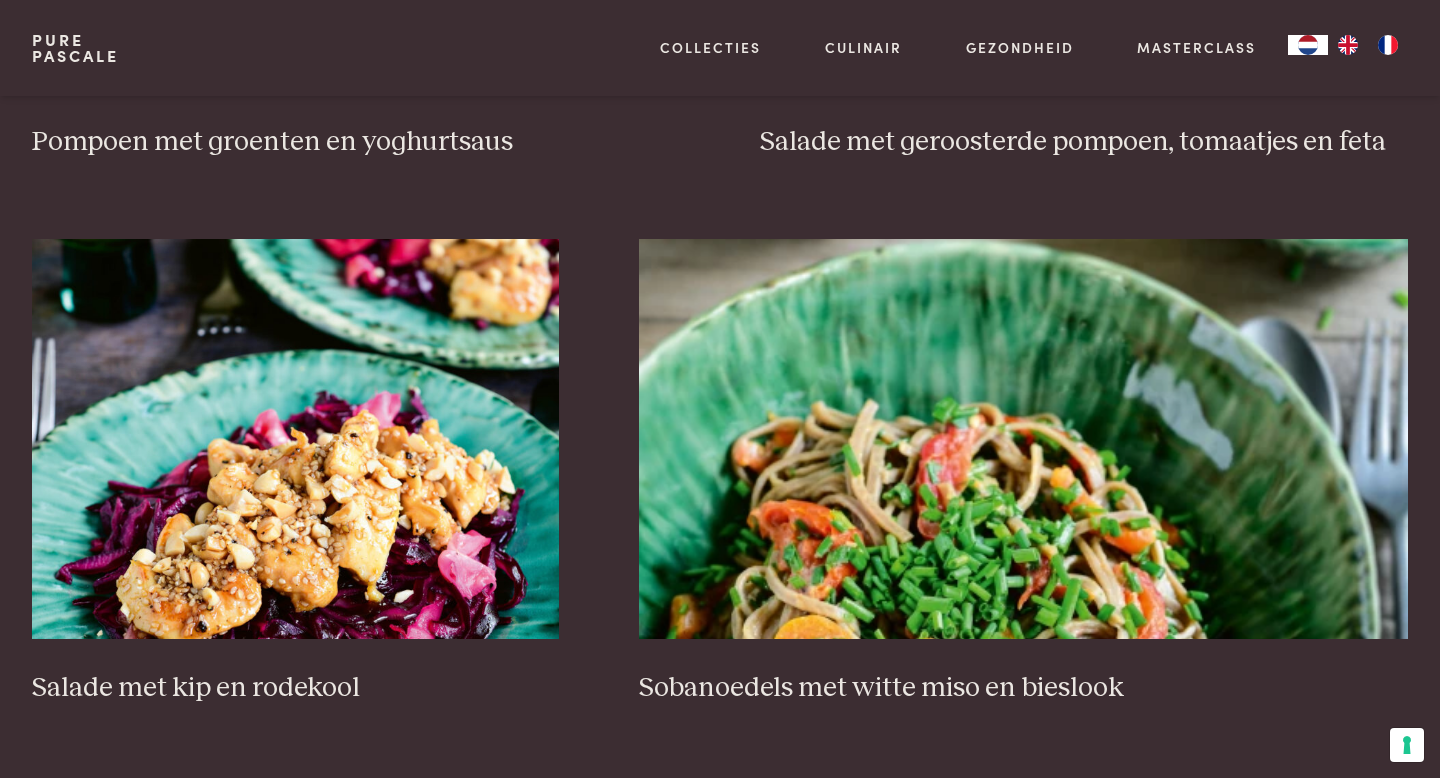 scroll, scrollTop: 2941, scrollLeft: 0, axis: vertical 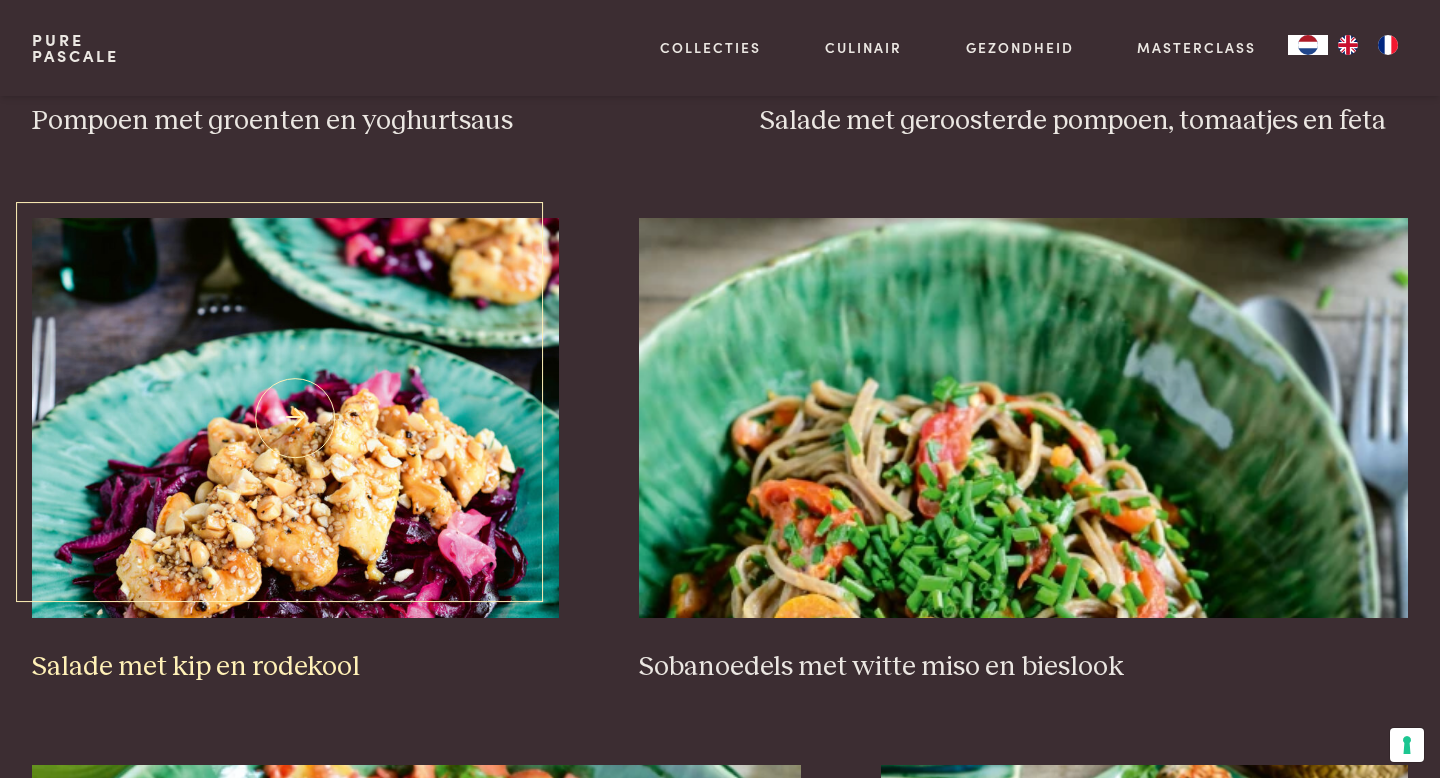 click at bounding box center (295, 418) 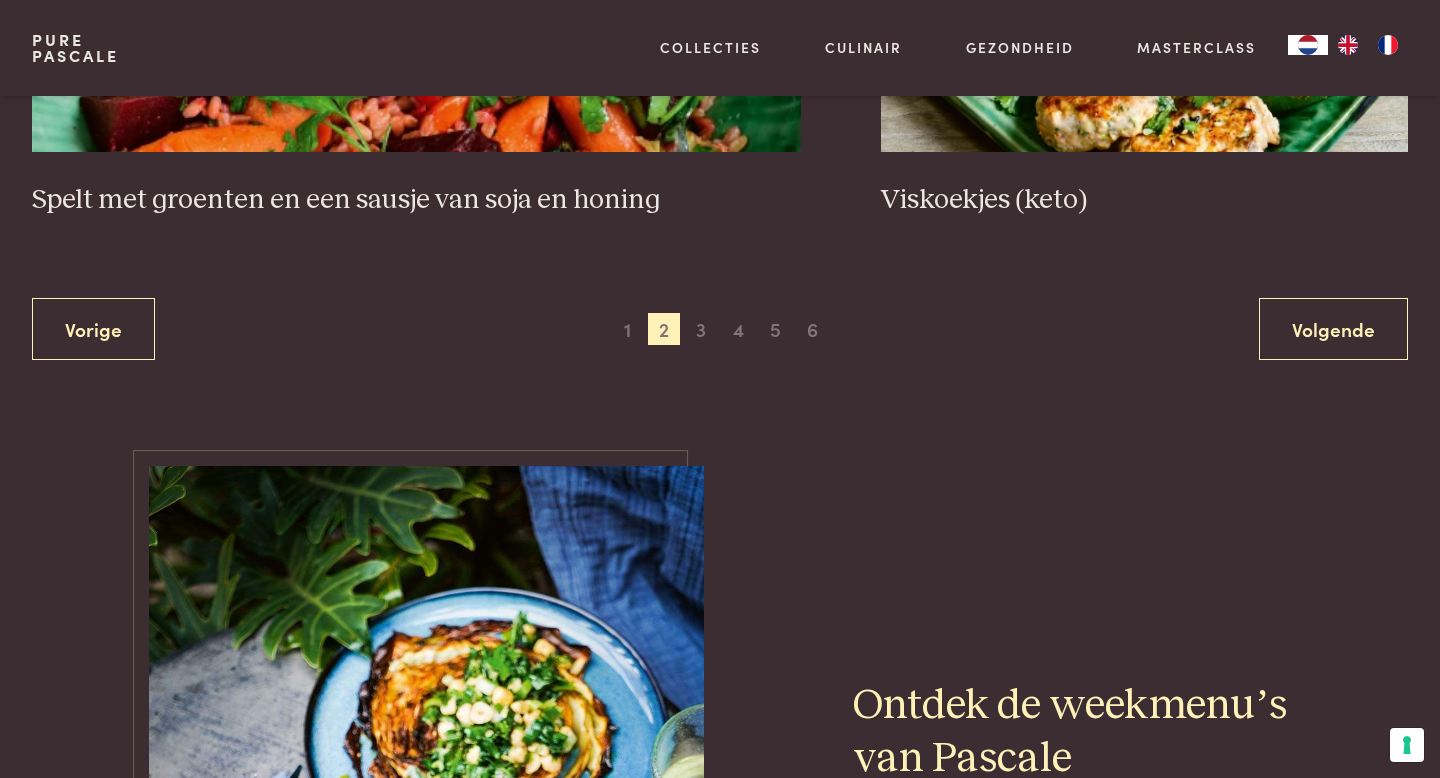 scroll, scrollTop: 3980, scrollLeft: 0, axis: vertical 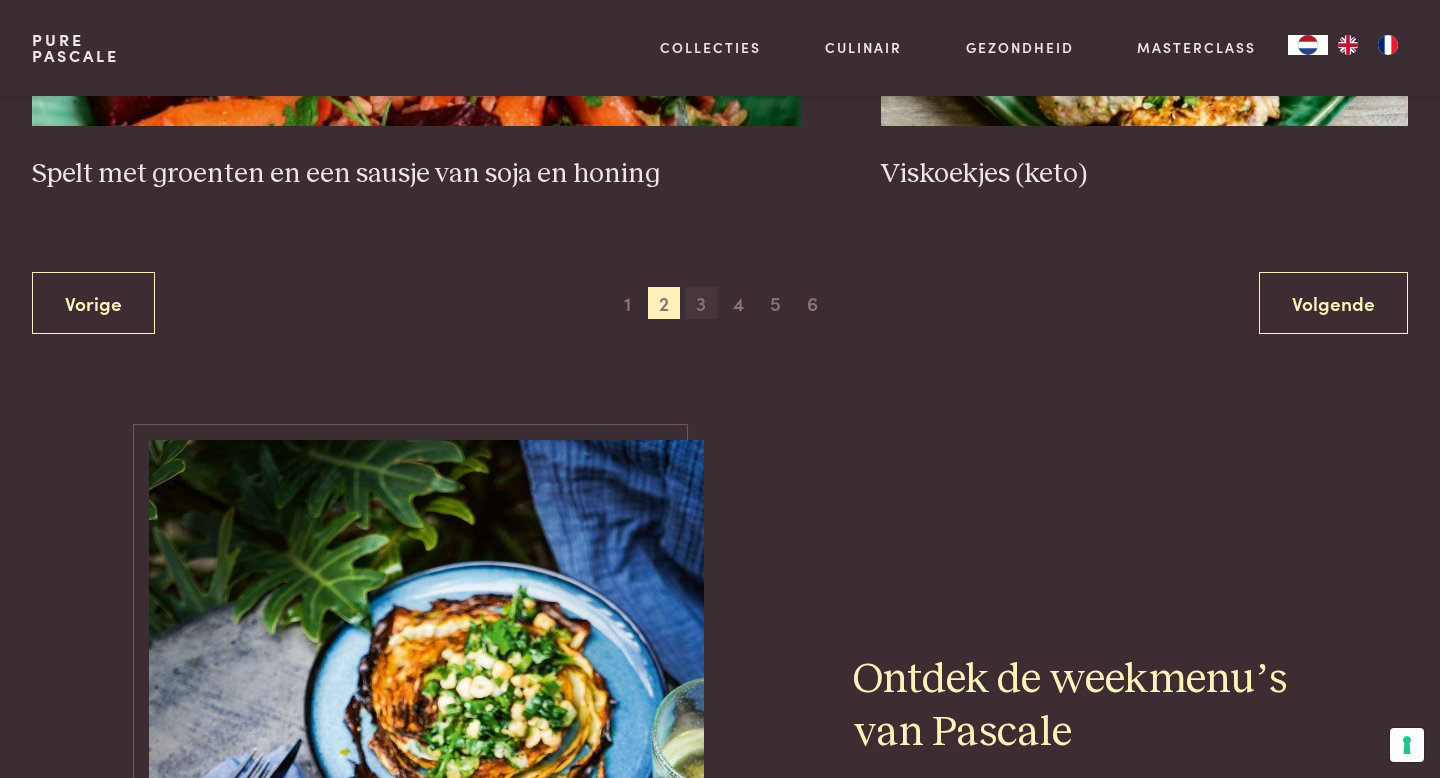 click on "3" at bounding box center [701, 303] 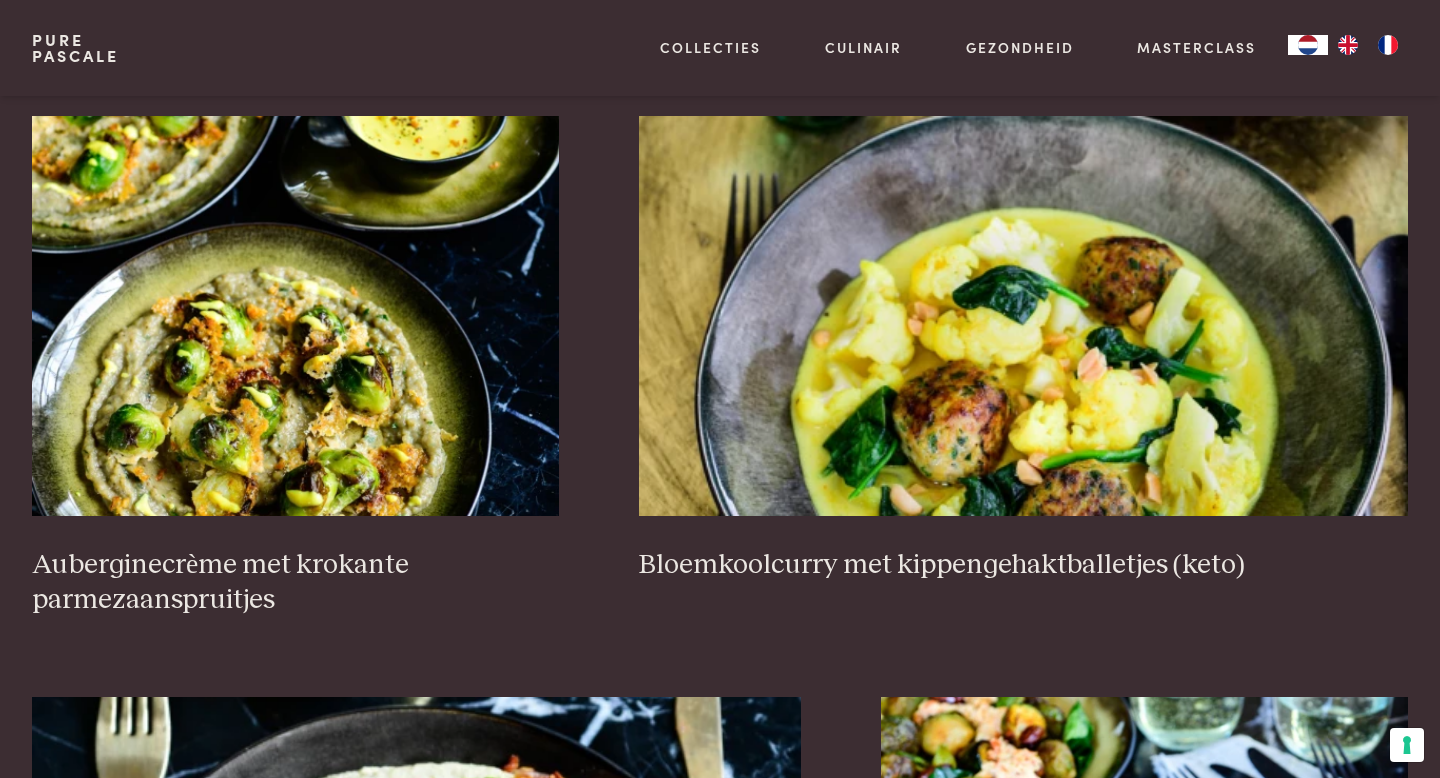 scroll, scrollTop: 1408, scrollLeft: 0, axis: vertical 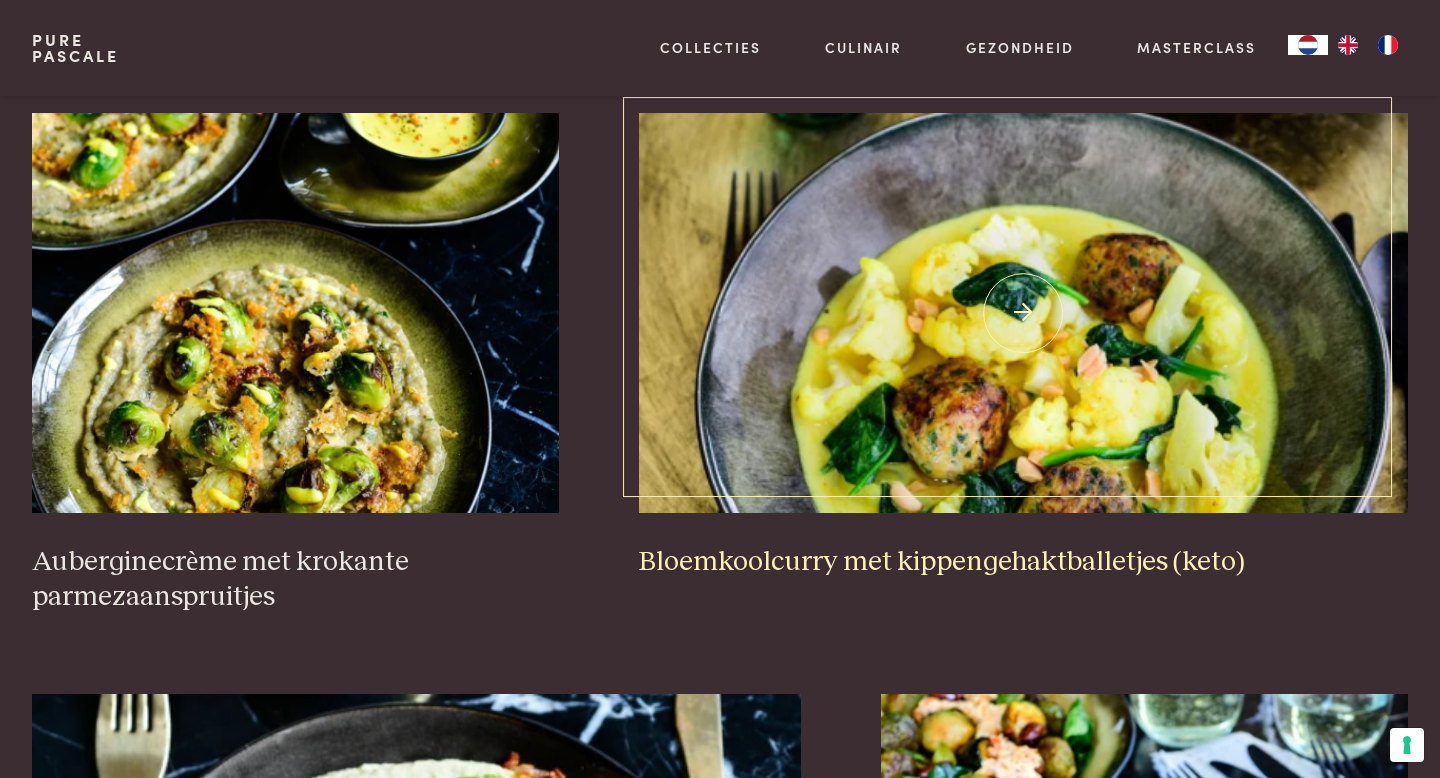 click on "Bloemkoolcurry met kippengehaktballetjes (keto)" at bounding box center (1024, 562) 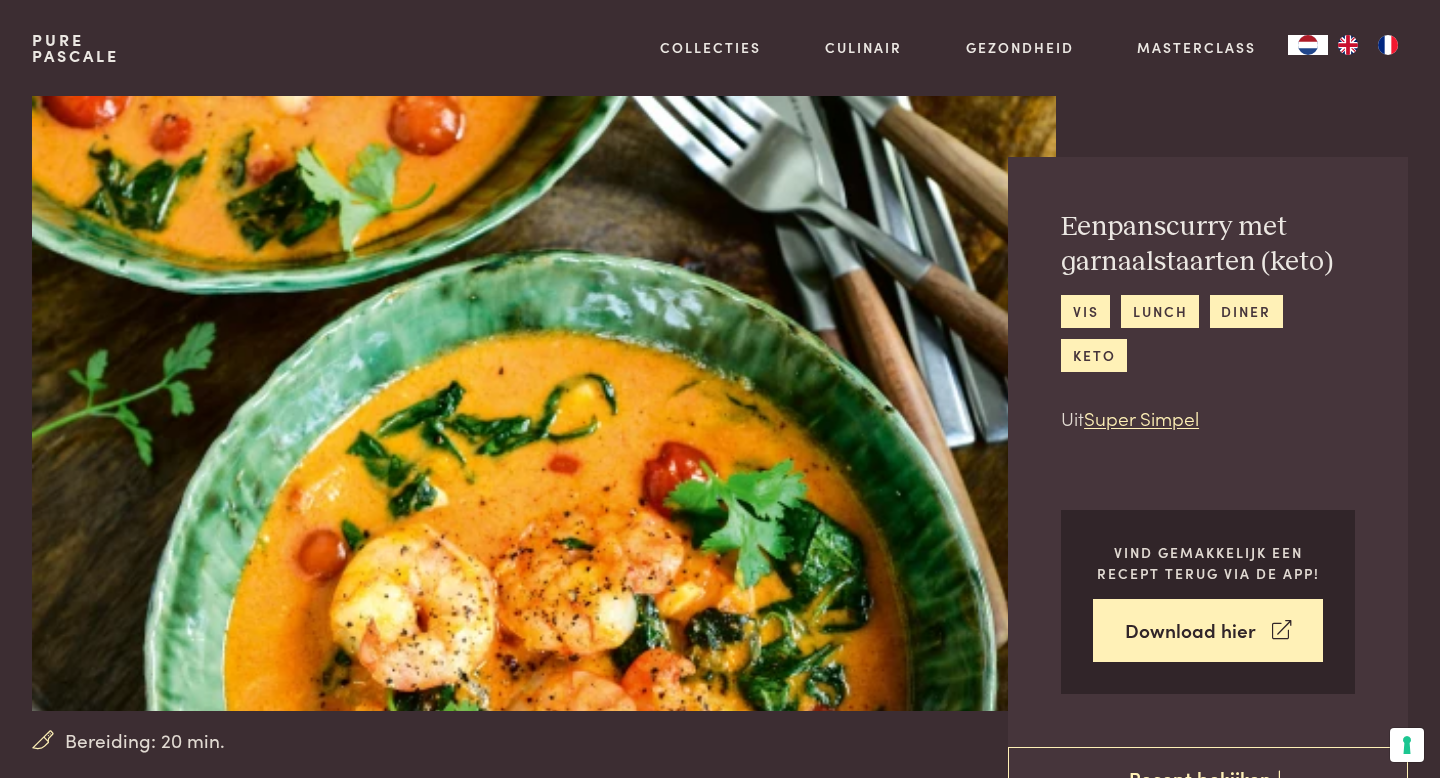 scroll, scrollTop: 427, scrollLeft: 0, axis: vertical 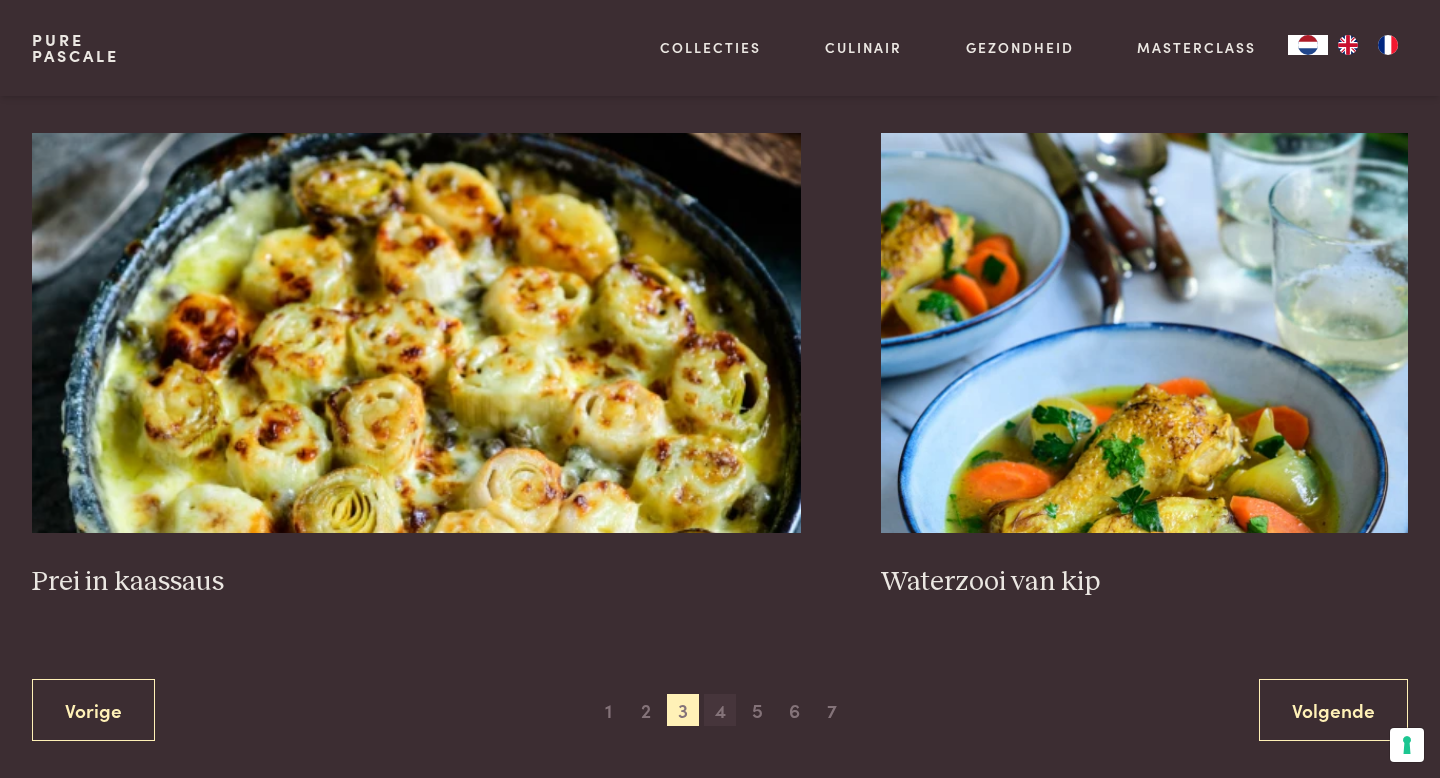 click on "4" at bounding box center (720, 710) 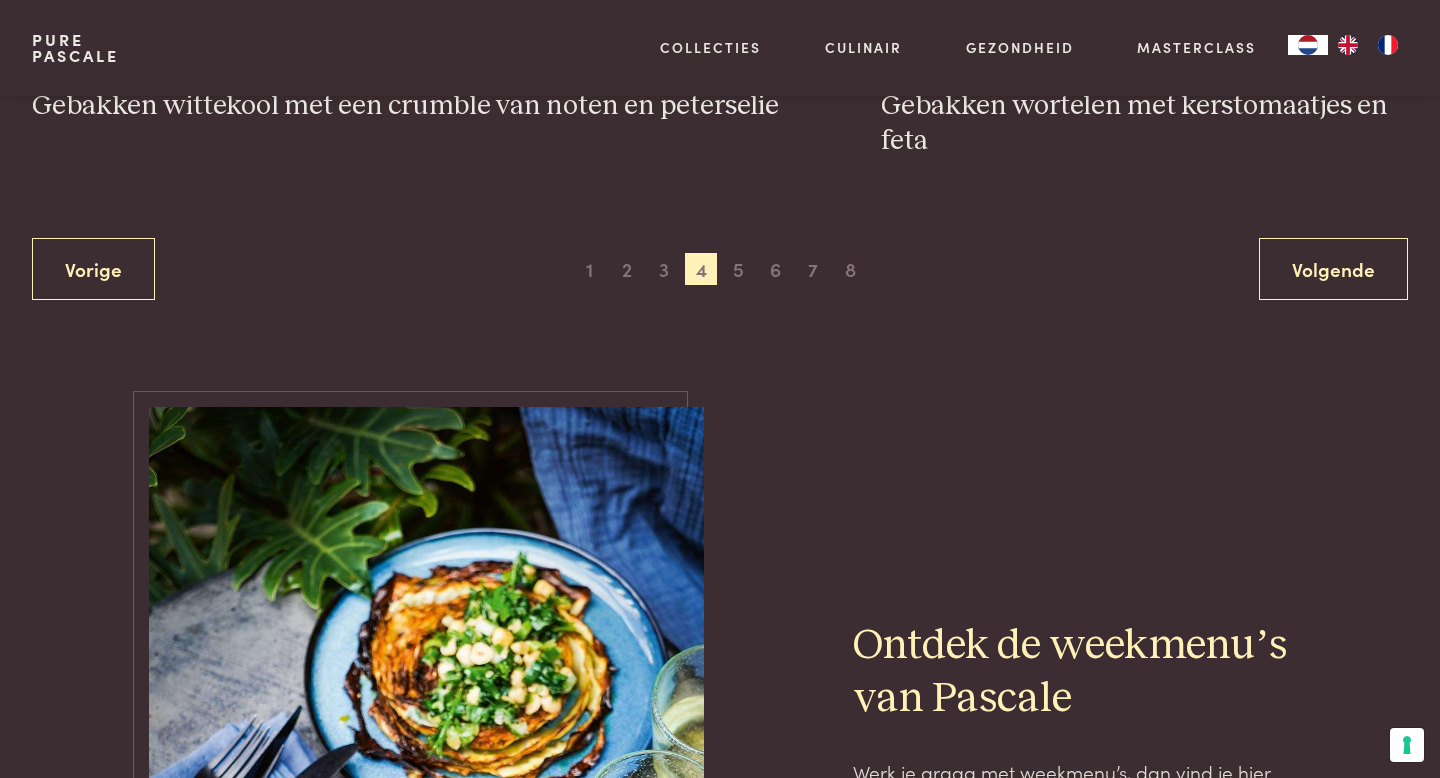 scroll, scrollTop: 4184, scrollLeft: 0, axis: vertical 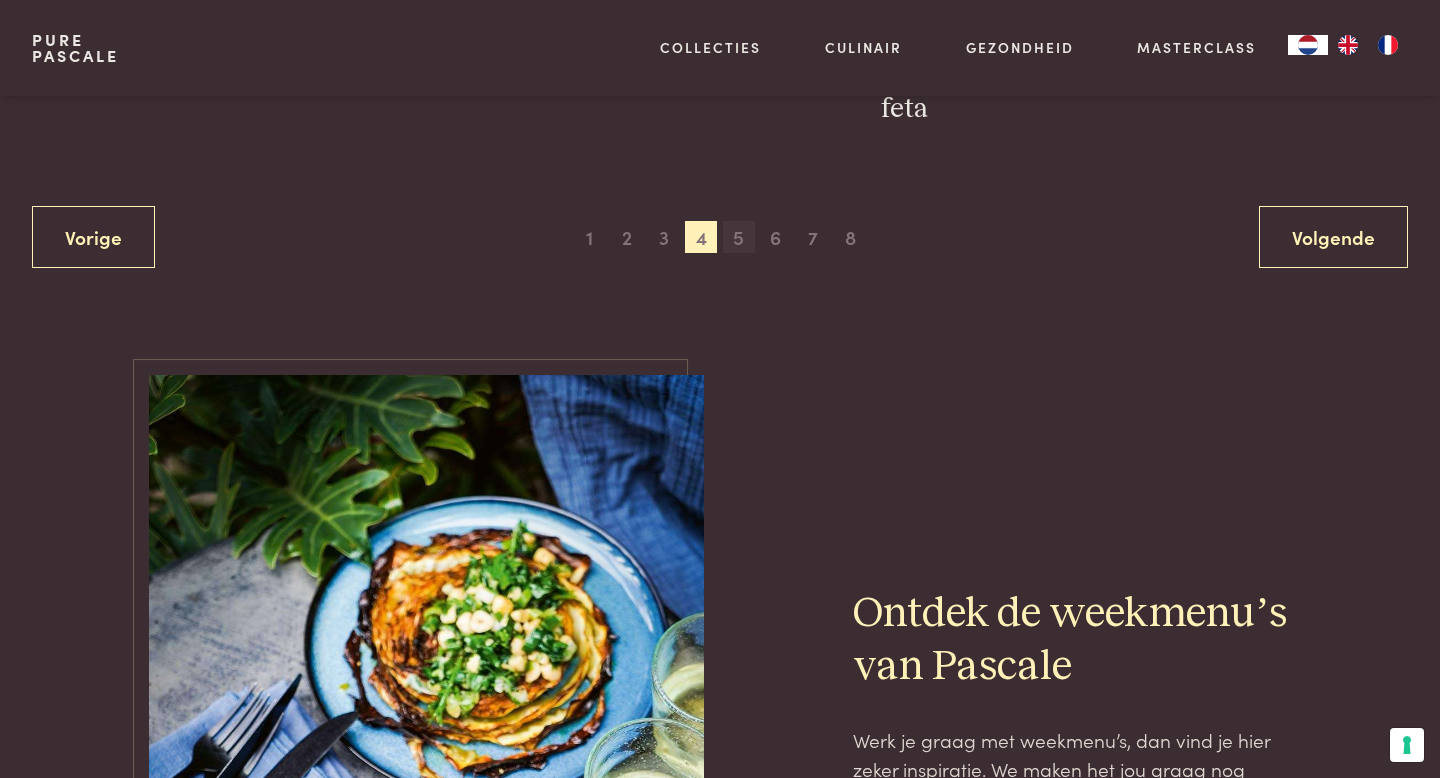 click on "5" at bounding box center (739, 237) 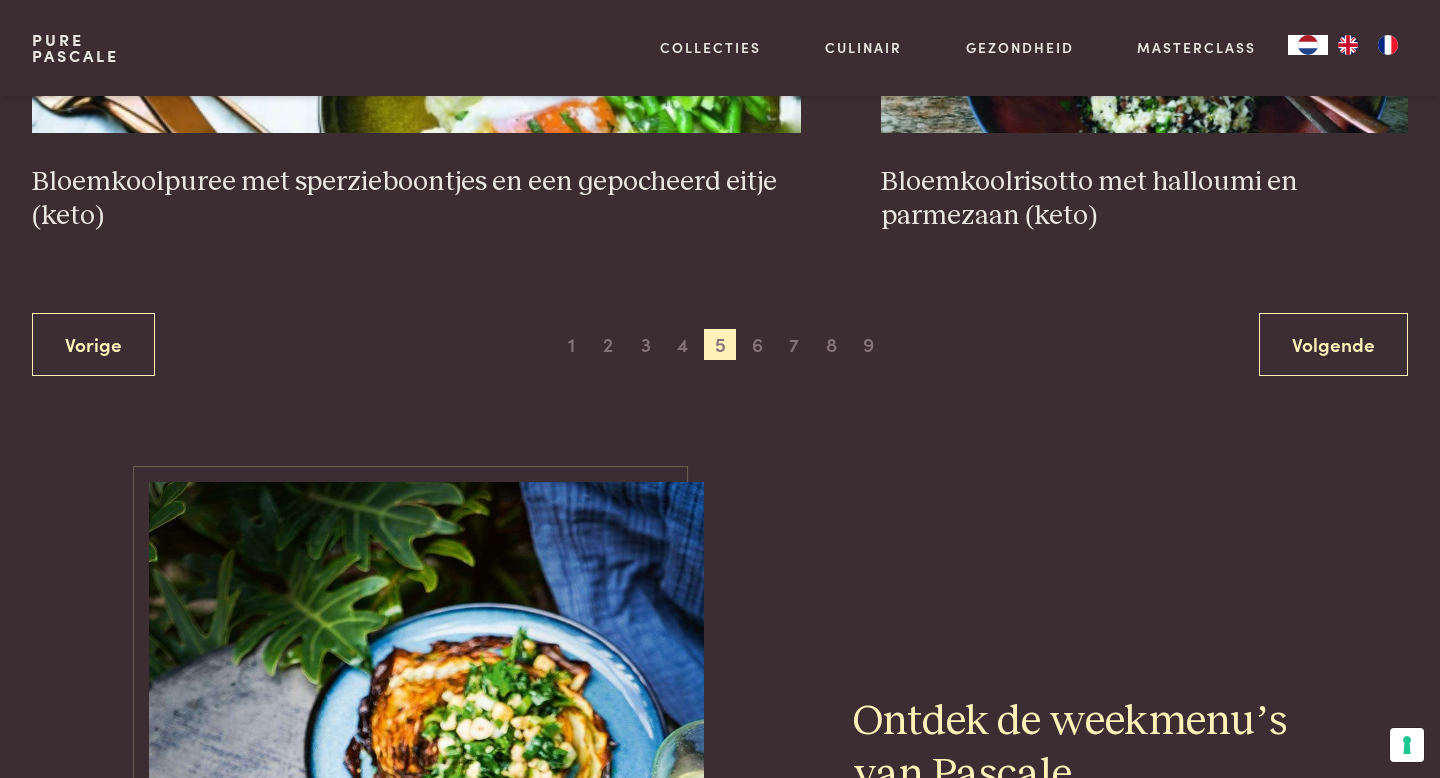 scroll, scrollTop: 4113, scrollLeft: 0, axis: vertical 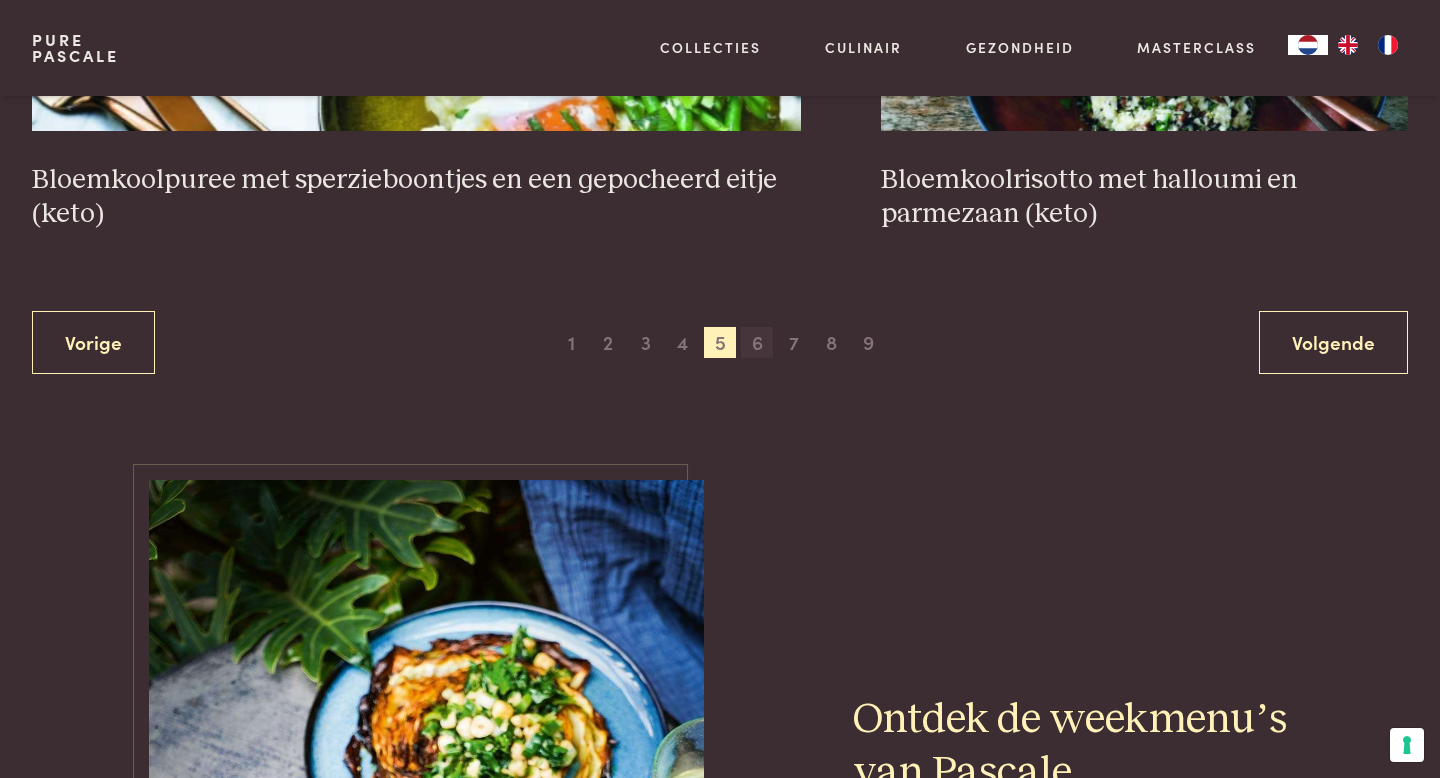 click on "6" at bounding box center (757, 343) 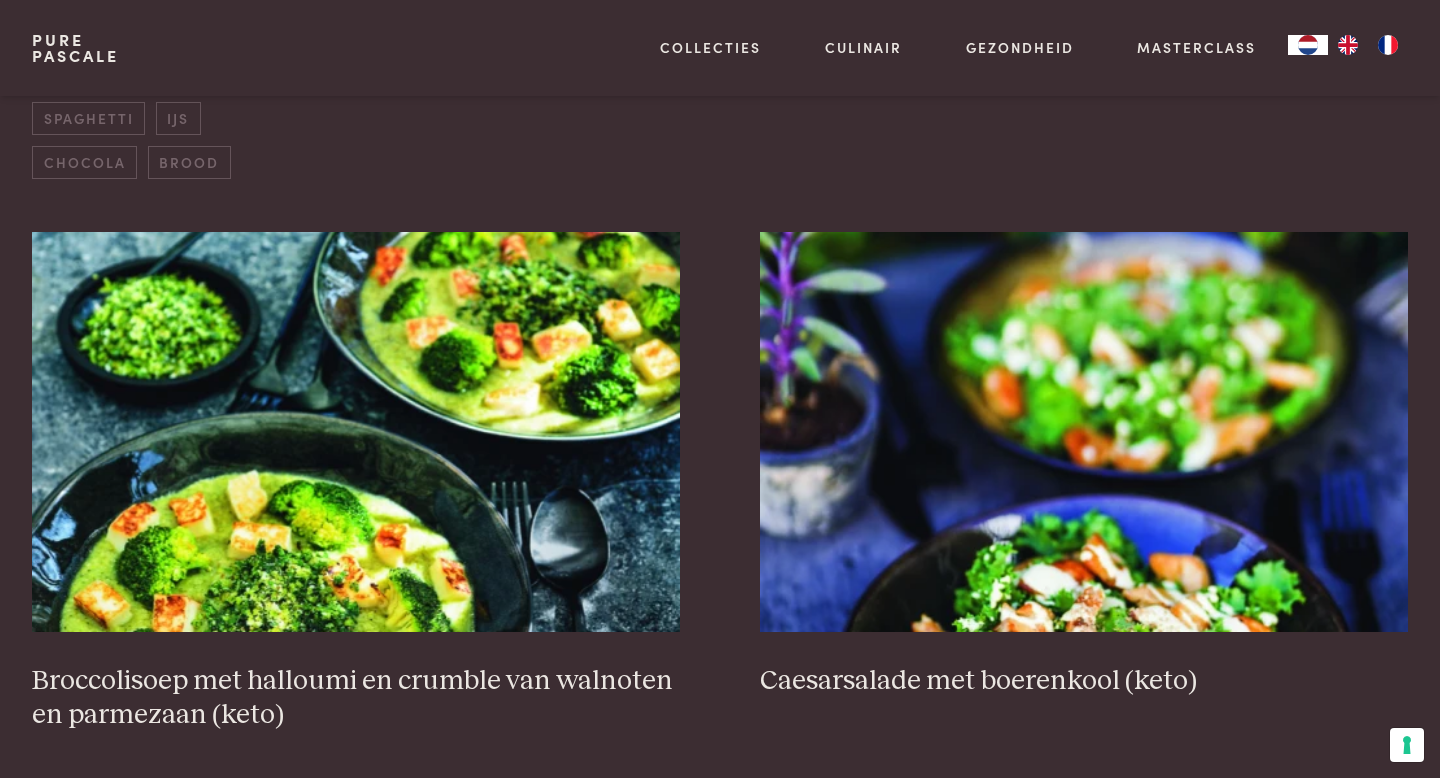 scroll, scrollTop: 746, scrollLeft: 0, axis: vertical 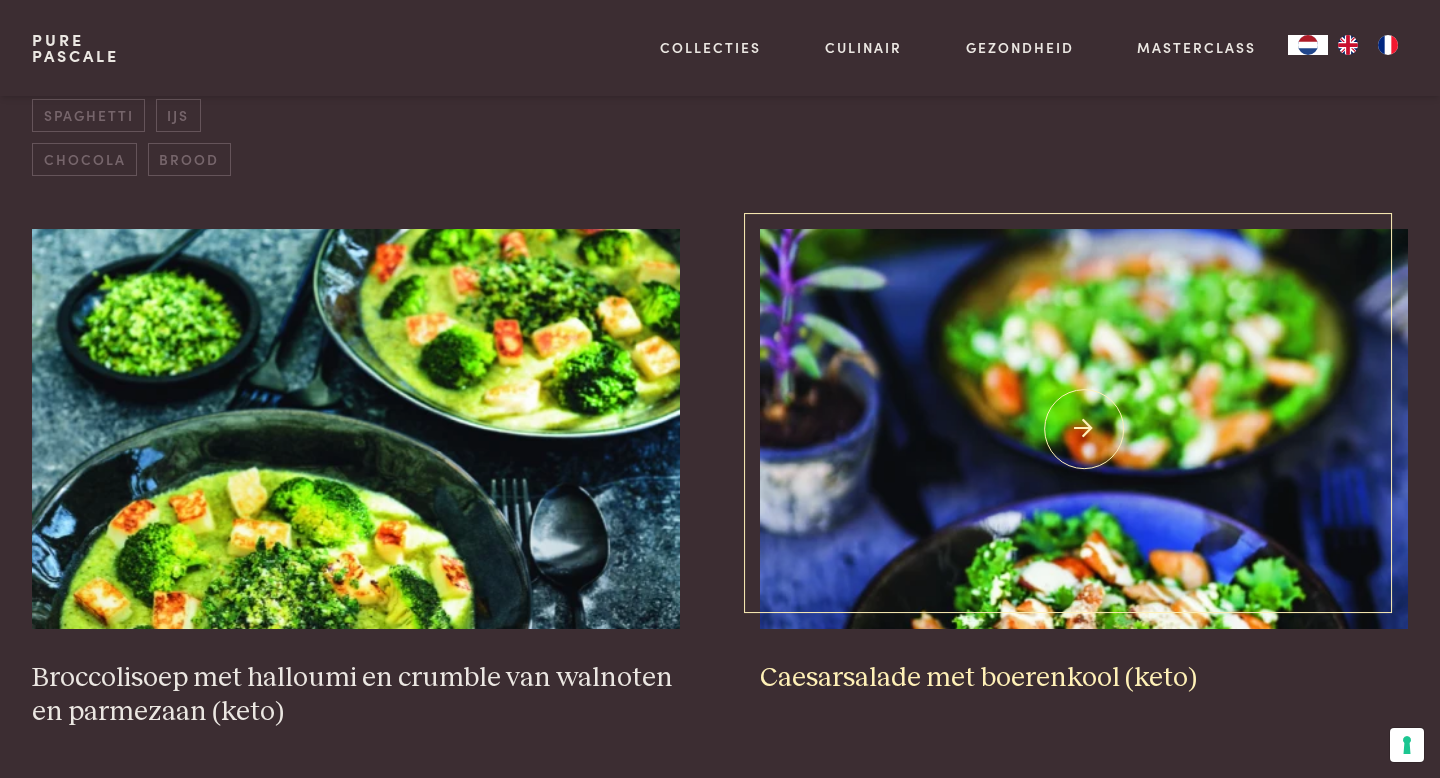 click on "Caesarsalade met boerenkool (keto)" at bounding box center (1084, 678) 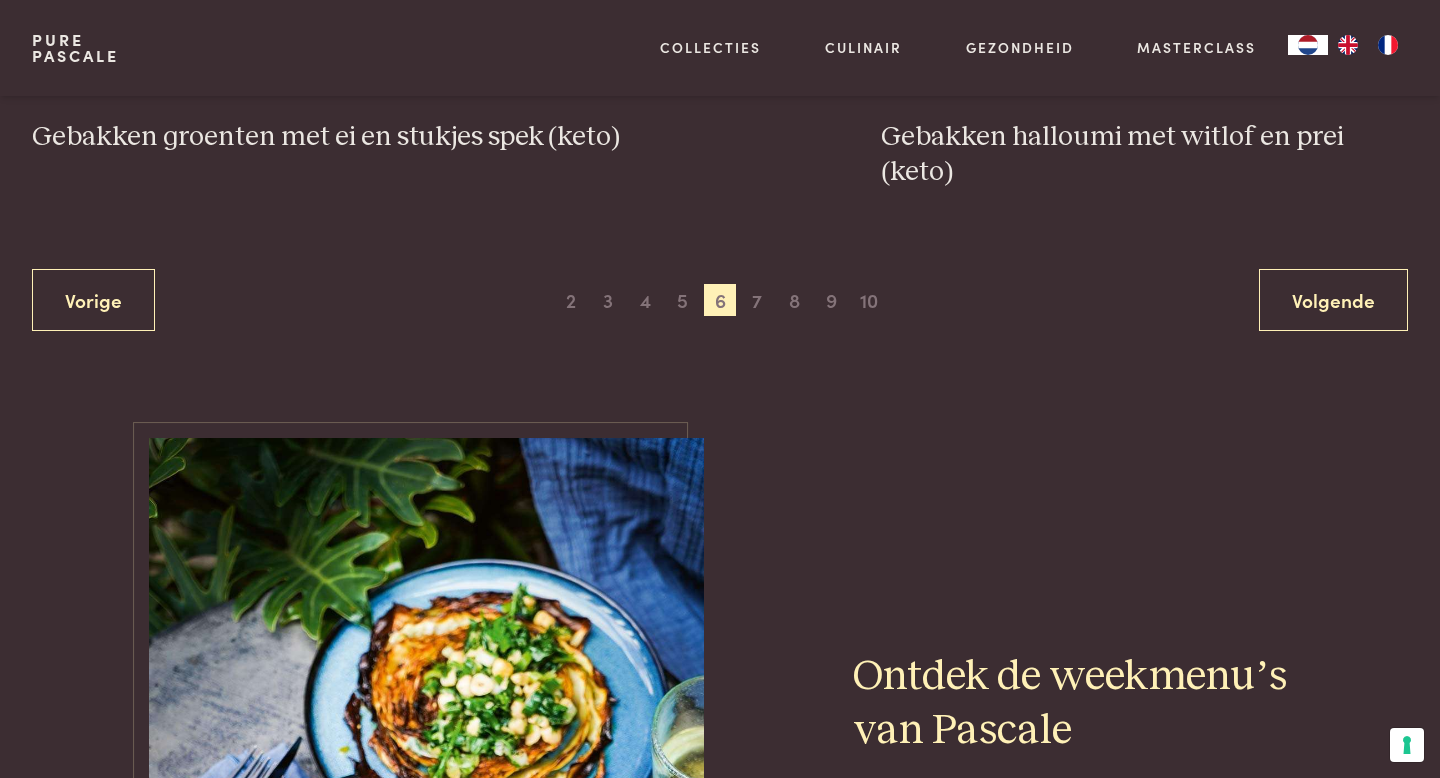 scroll, scrollTop: 4407, scrollLeft: 0, axis: vertical 